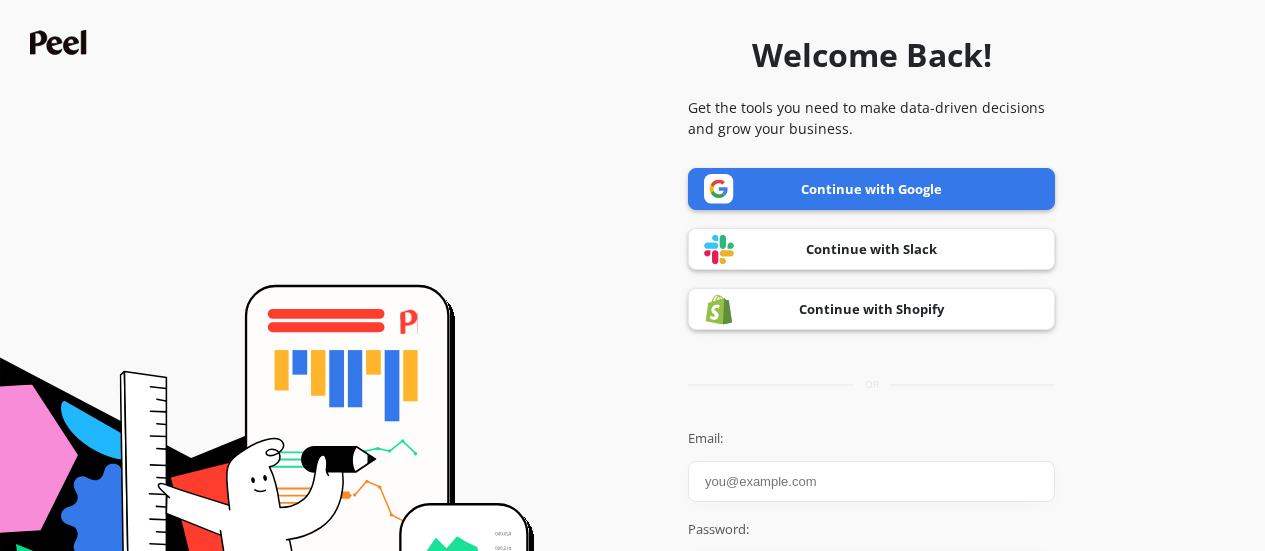 scroll, scrollTop: 0, scrollLeft: 0, axis: both 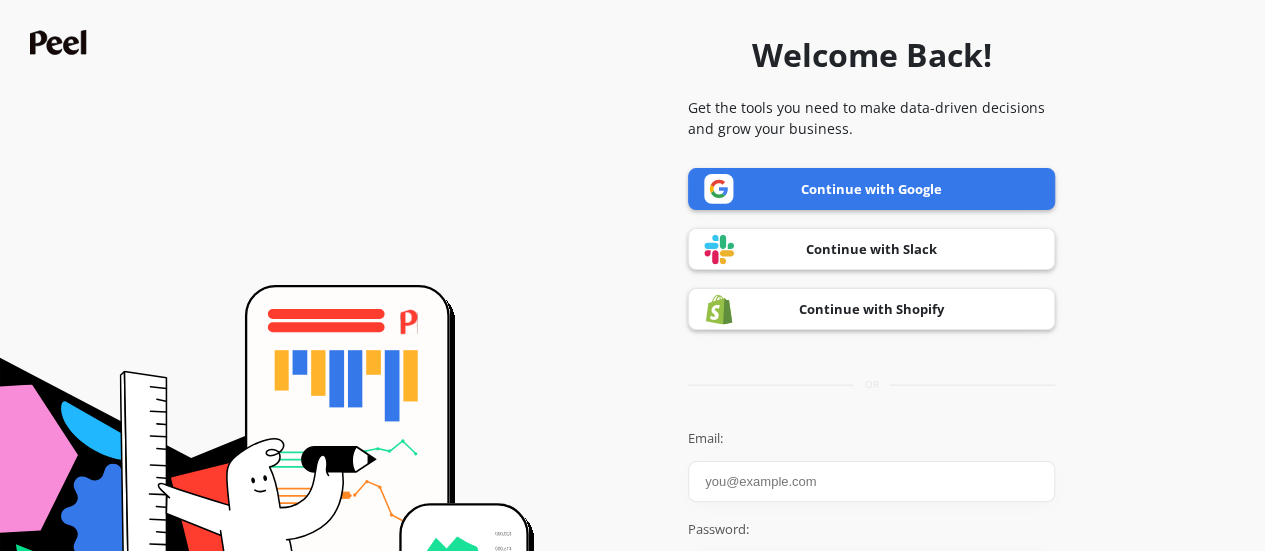 click on "Continue with Shopify" at bounding box center (871, 309) 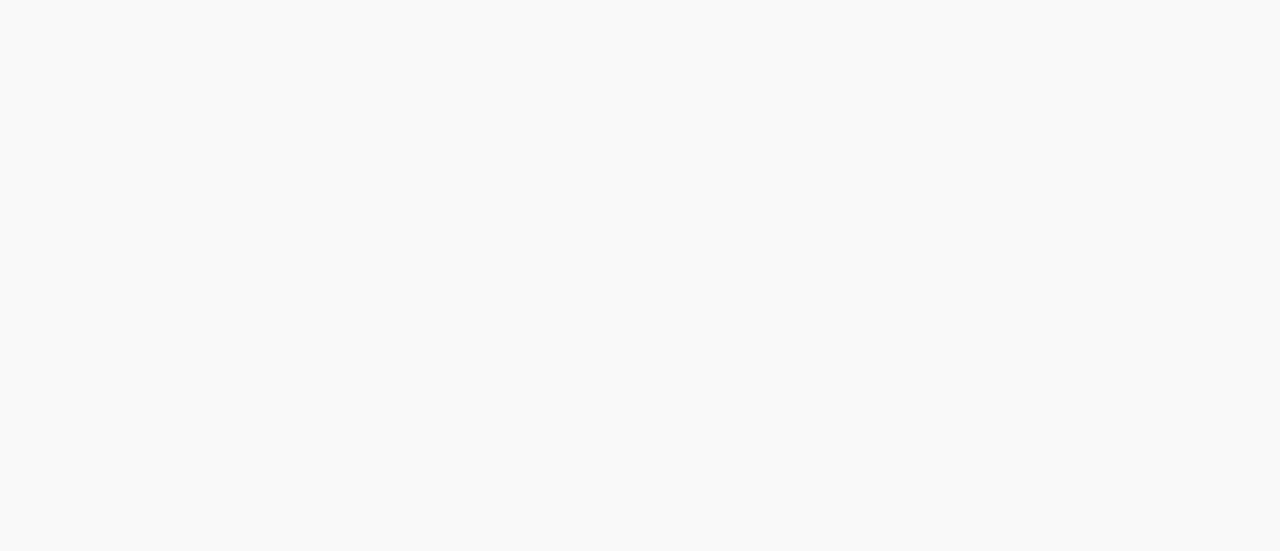 scroll, scrollTop: 0, scrollLeft: 0, axis: both 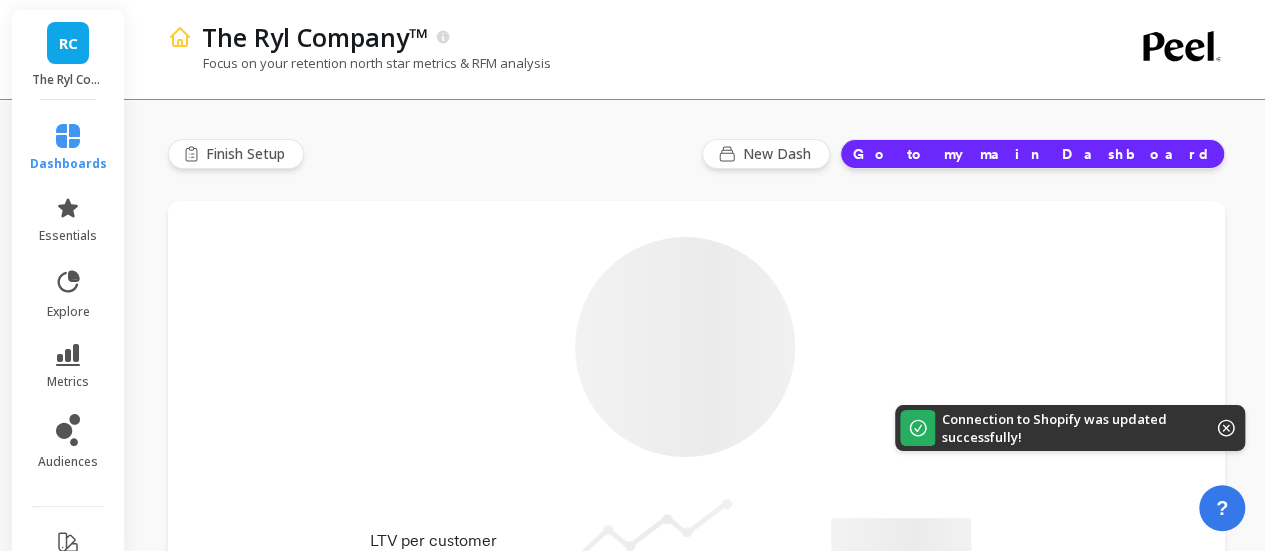 type on "Champions" 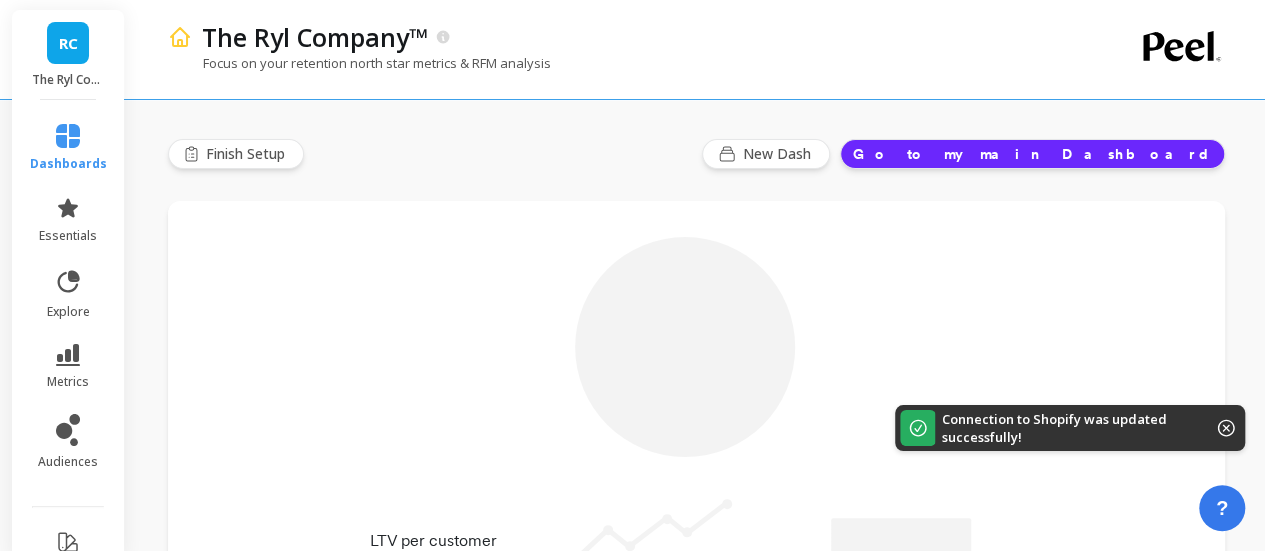 type on "551" 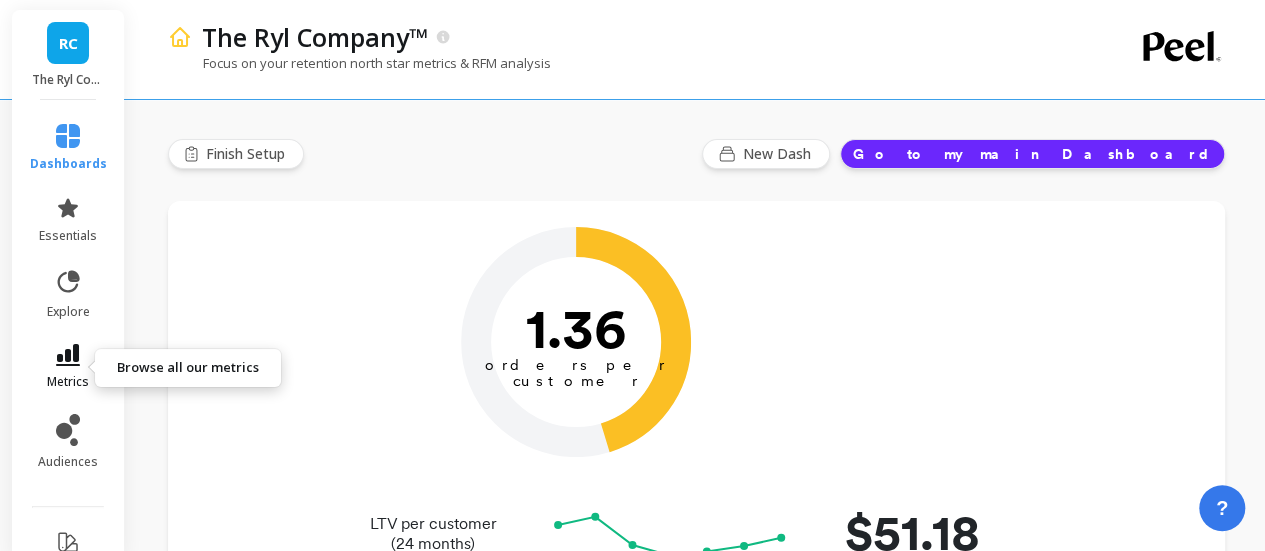 click on "metrics" at bounding box center (68, 367) 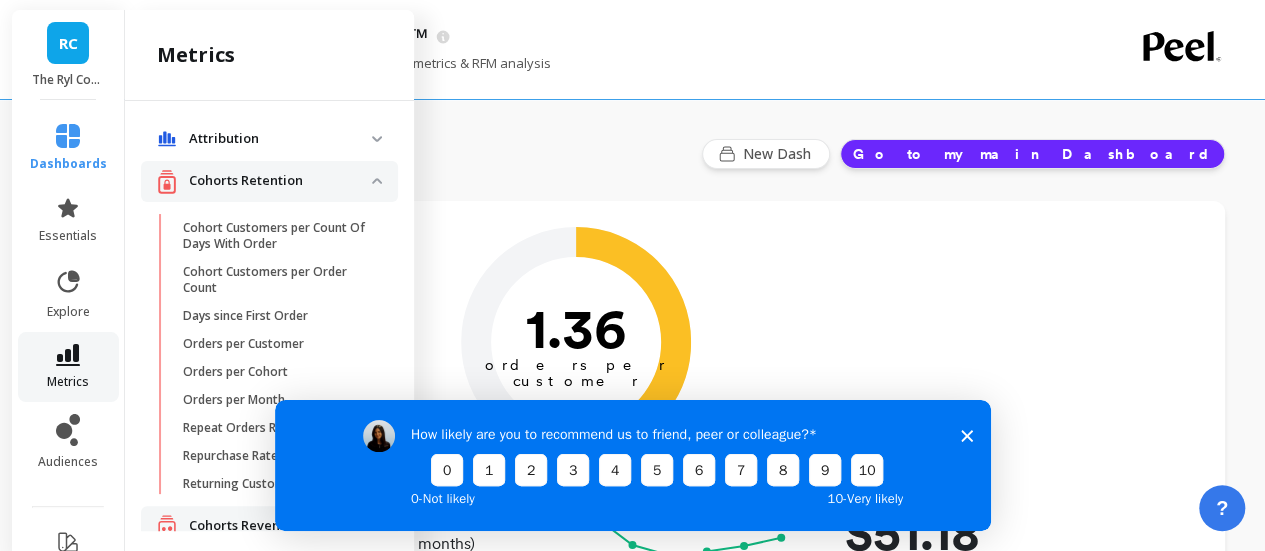 scroll, scrollTop: 305, scrollLeft: 0, axis: vertical 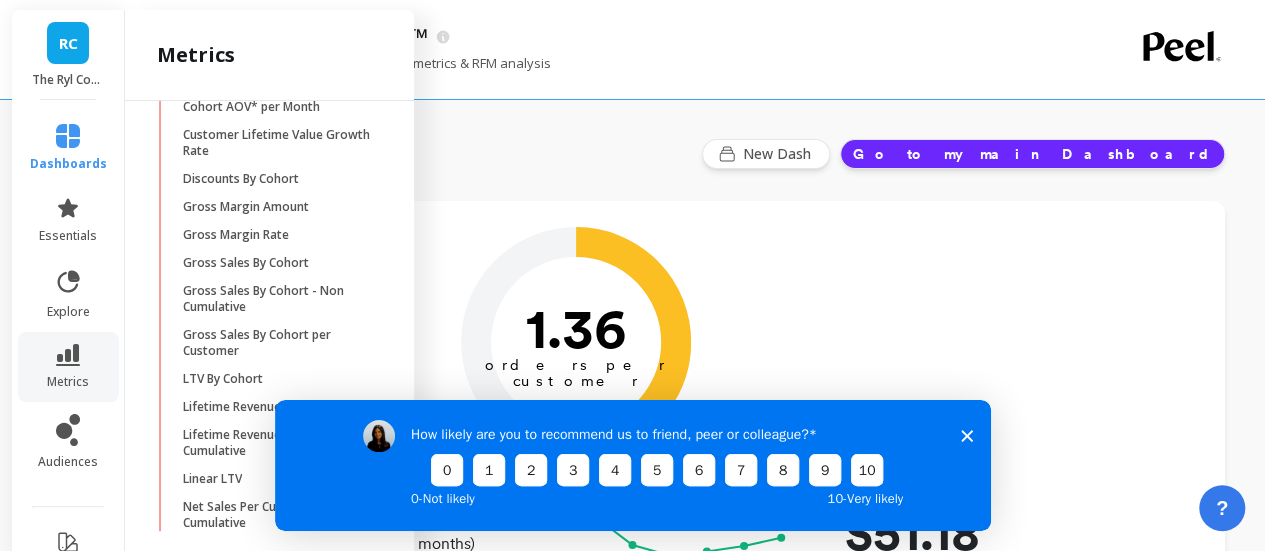 click 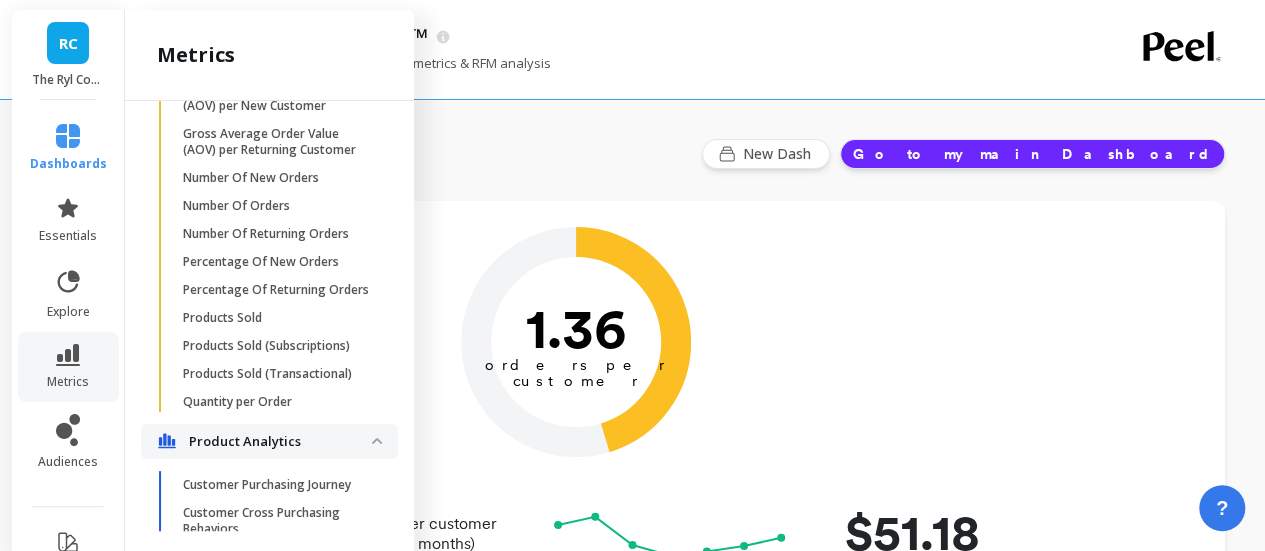 scroll, scrollTop: 2305, scrollLeft: 0, axis: vertical 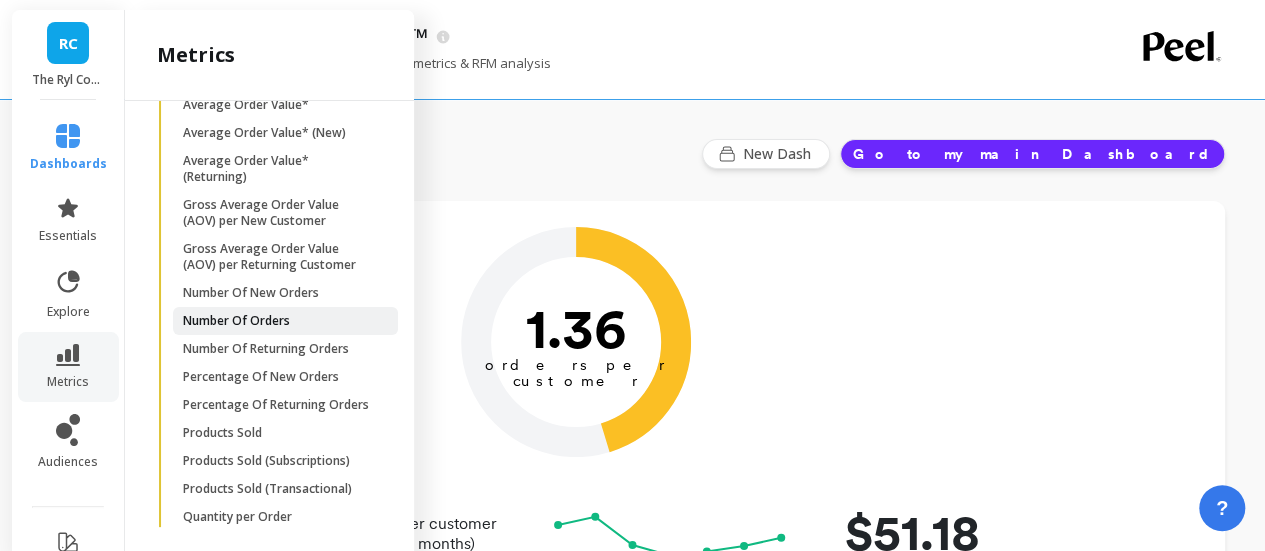 click on "Number Of Orders" at bounding box center (285, 321) 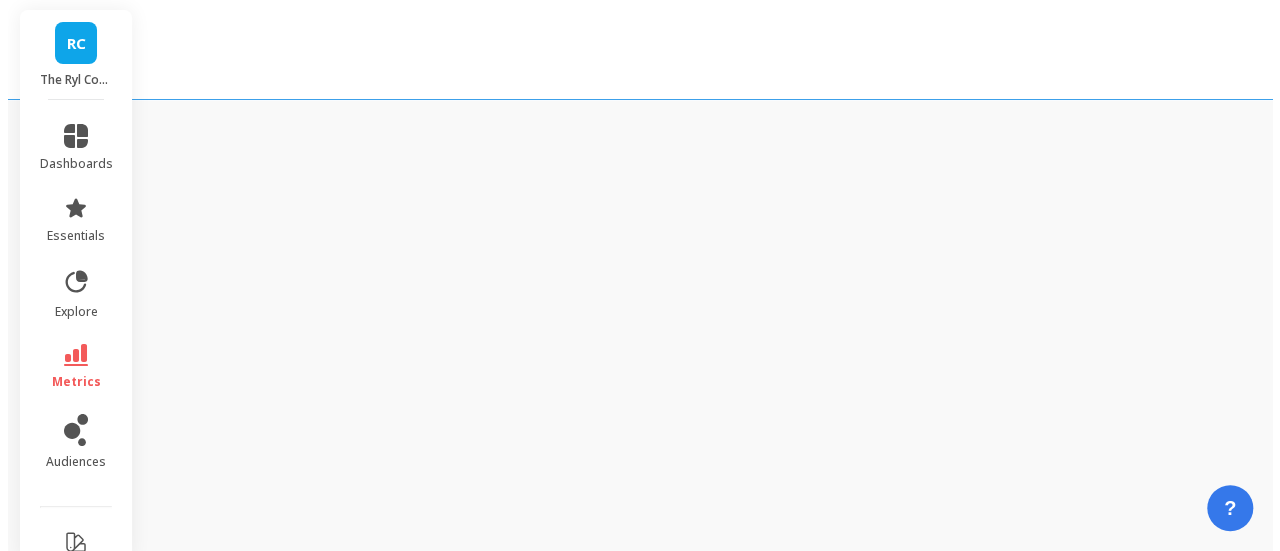 scroll, scrollTop: 0, scrollLeft: 0, axis: both 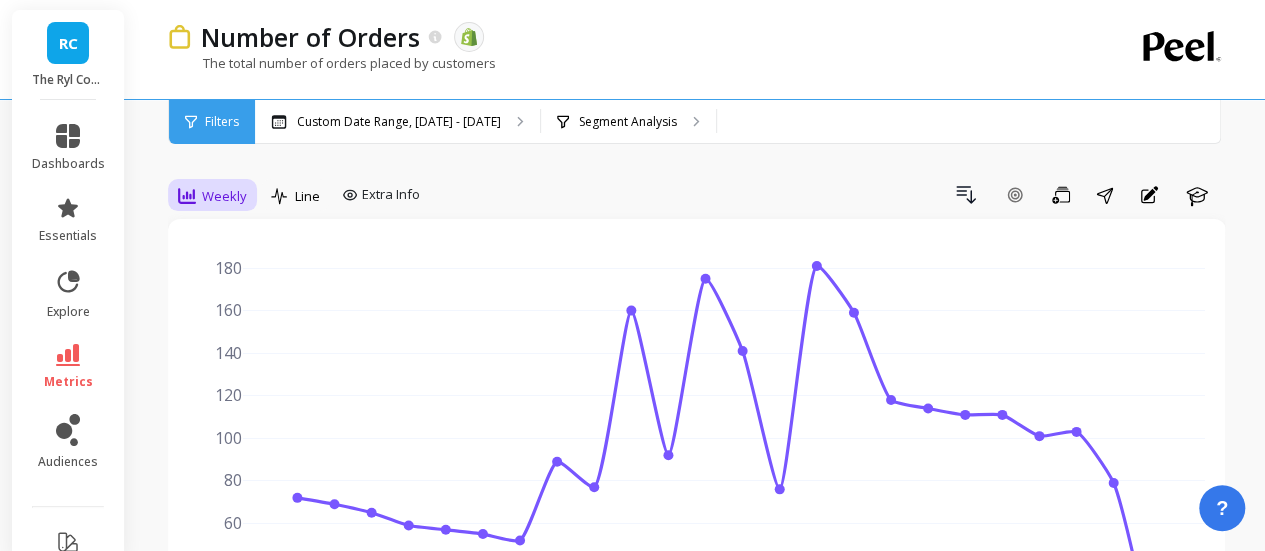 click on "Weekly" at bounding box center (224, 196) 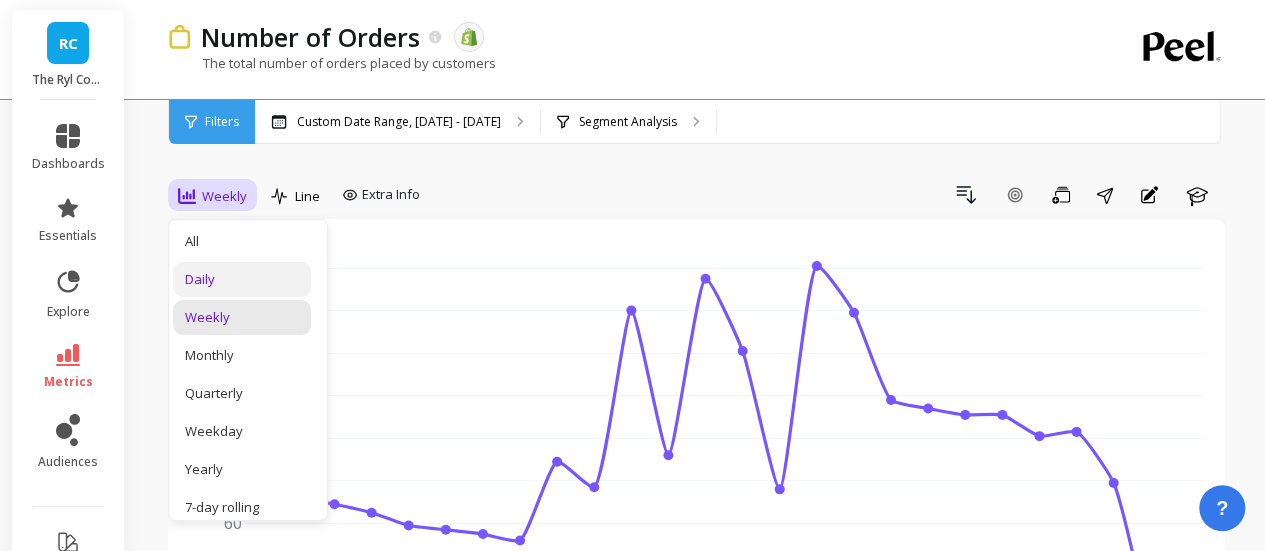 click on "Daily" at bounding box center (242, 279) 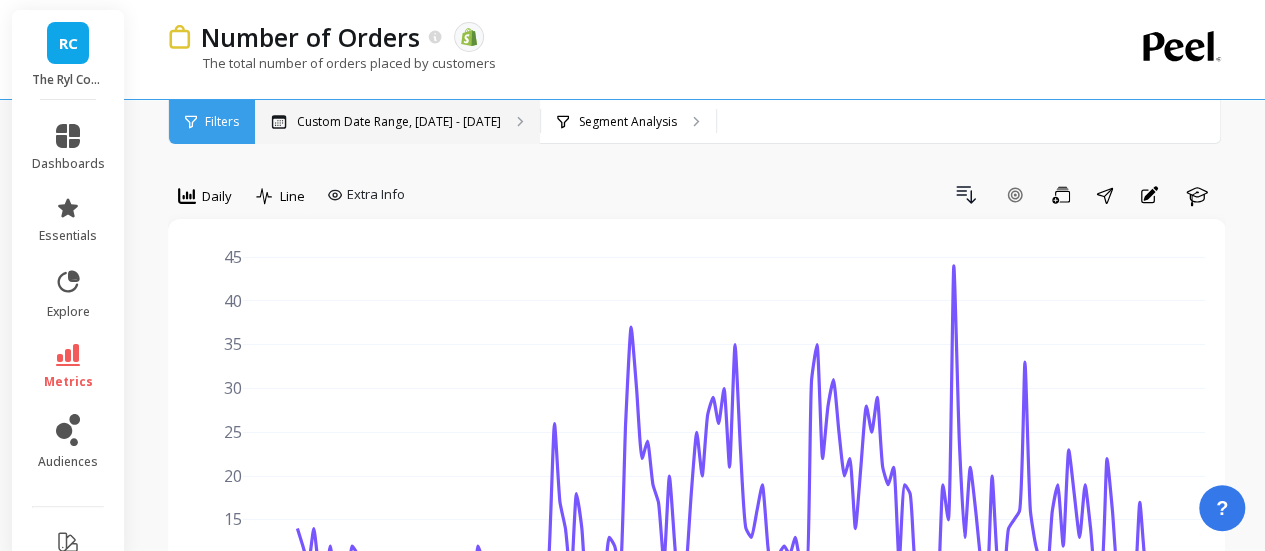 click on "Custom Date Range,  [DATE] - [DATE]" at bounding box center [397, 122] 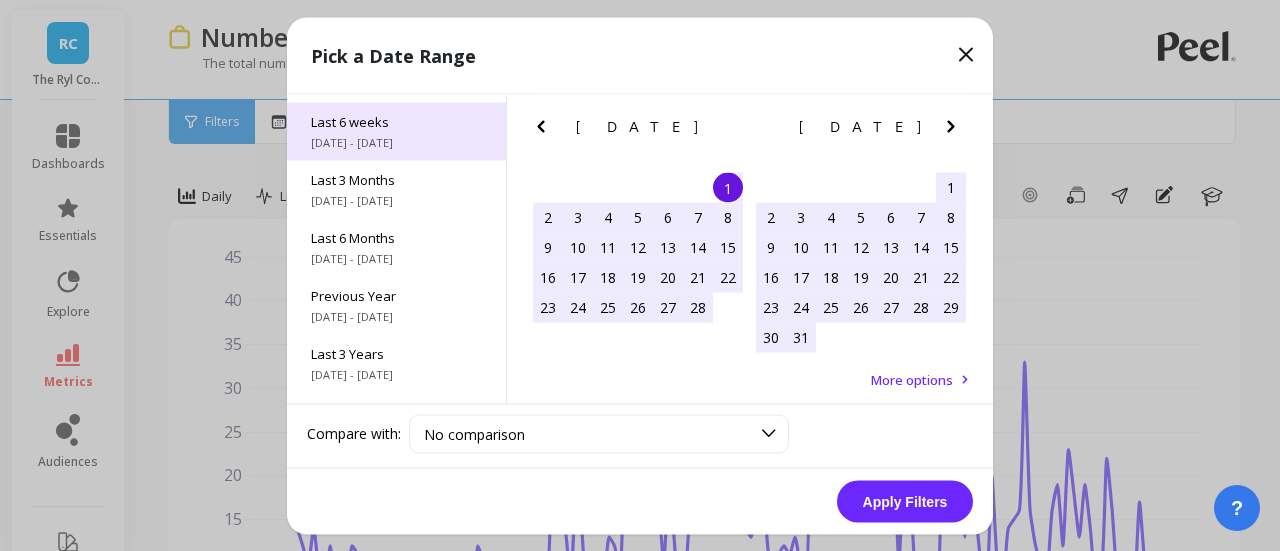 scroll, scrollTop: 270, scrollLeft: 0, axis: vertical 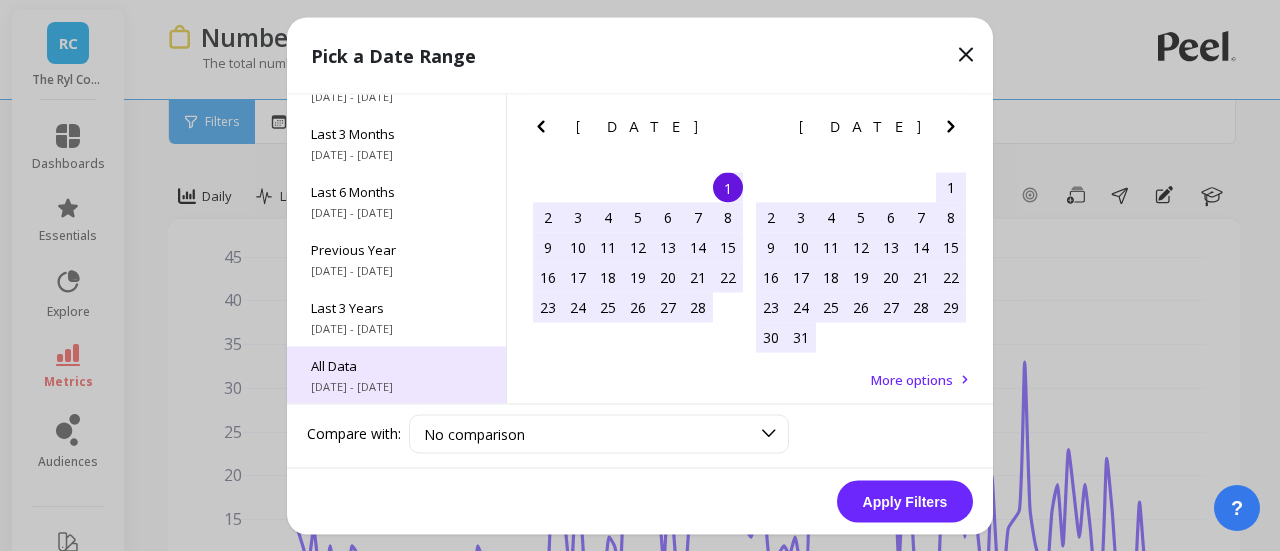 click on "All Data" at bounding box center [396, 365] 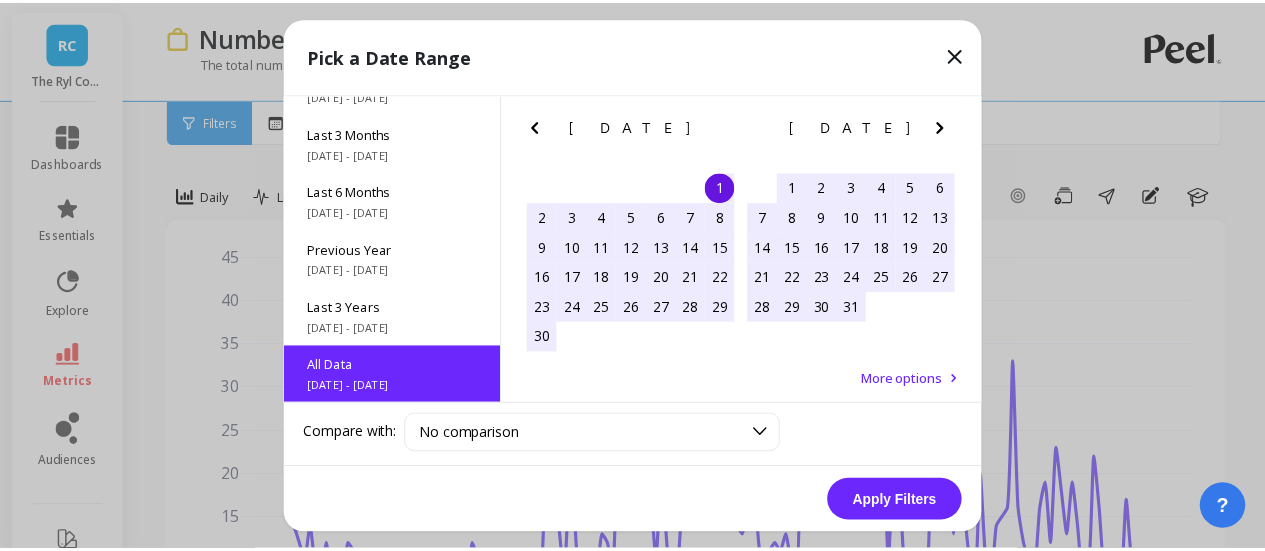 scroll, scrollTop: 0, scrollLeft: 0, axis: both 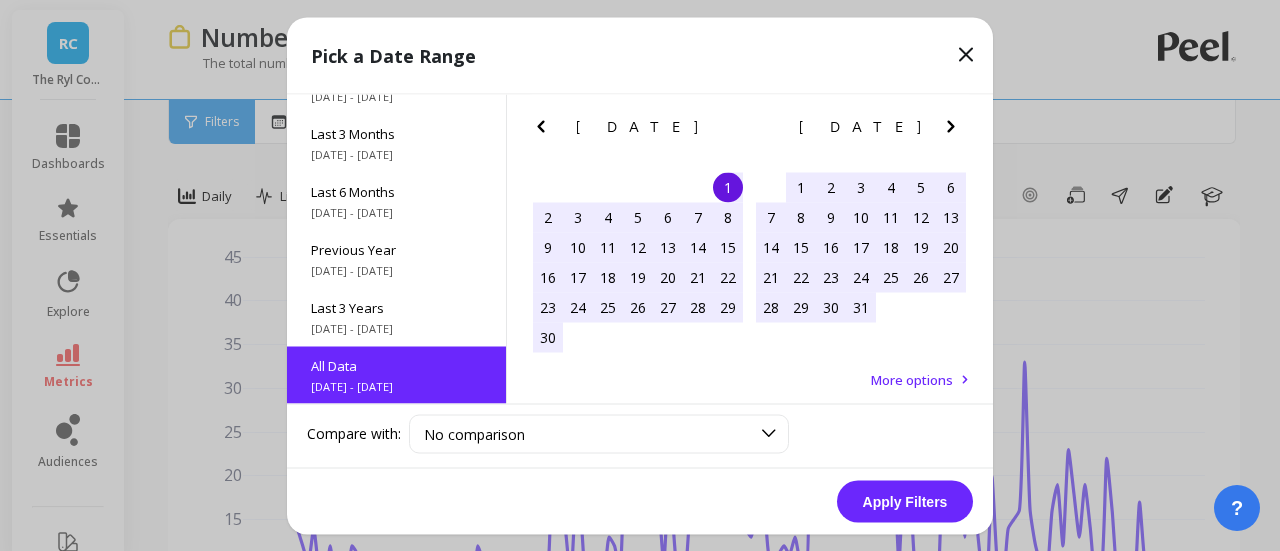 click on "Apply Filters" at bounding box center (905, 501) 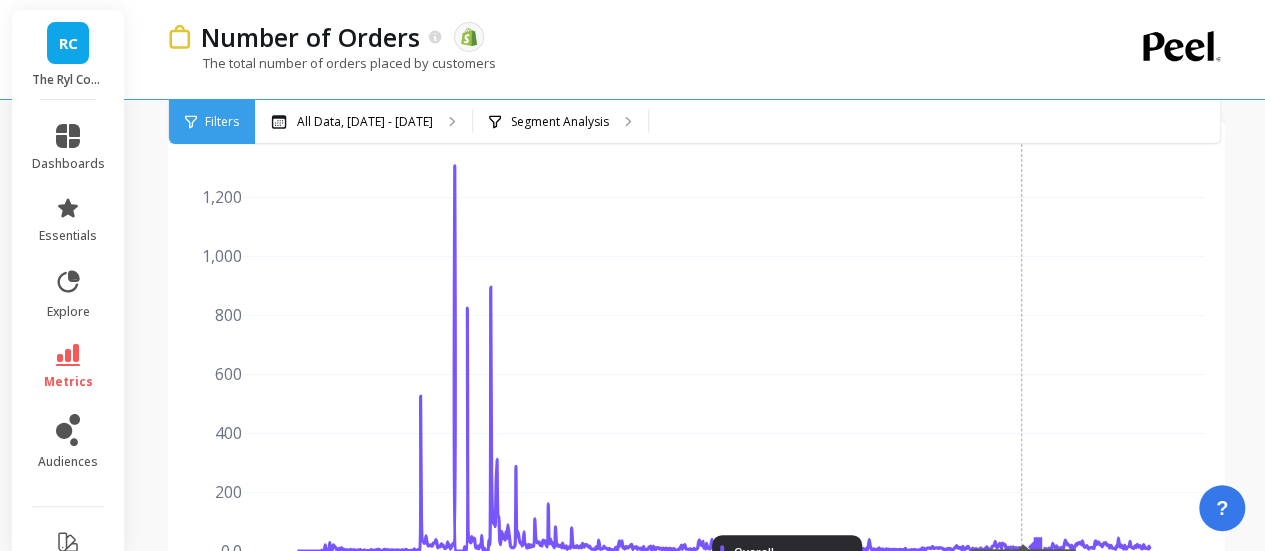 scroll, scrollTop: 0, scrollLeft: 0, axis: both 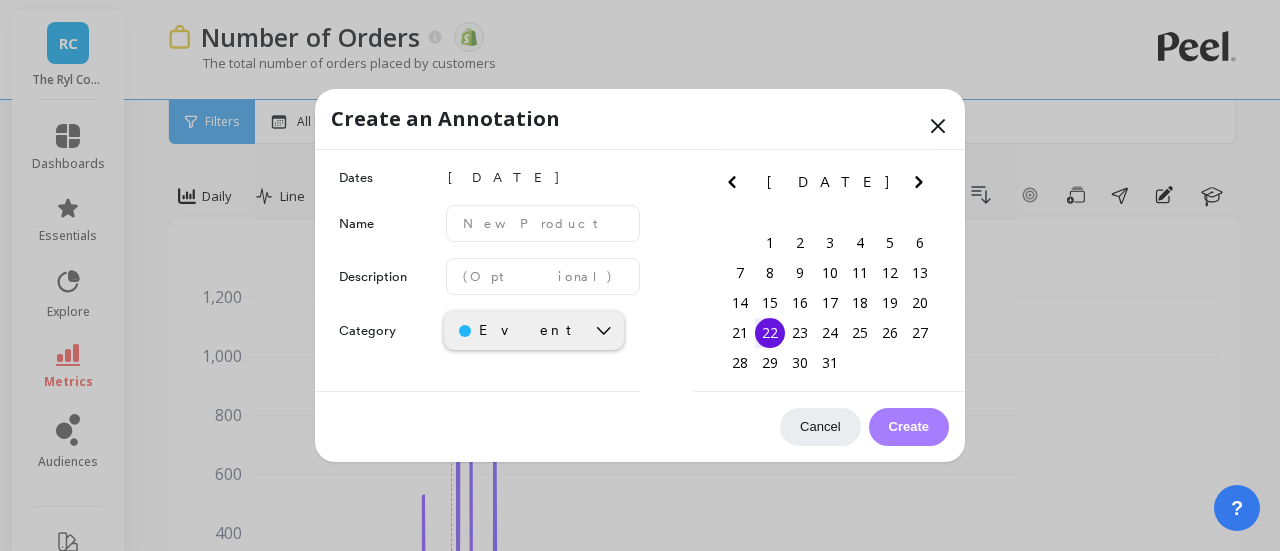 click on "Cancel" at bounding box center [820, 427] 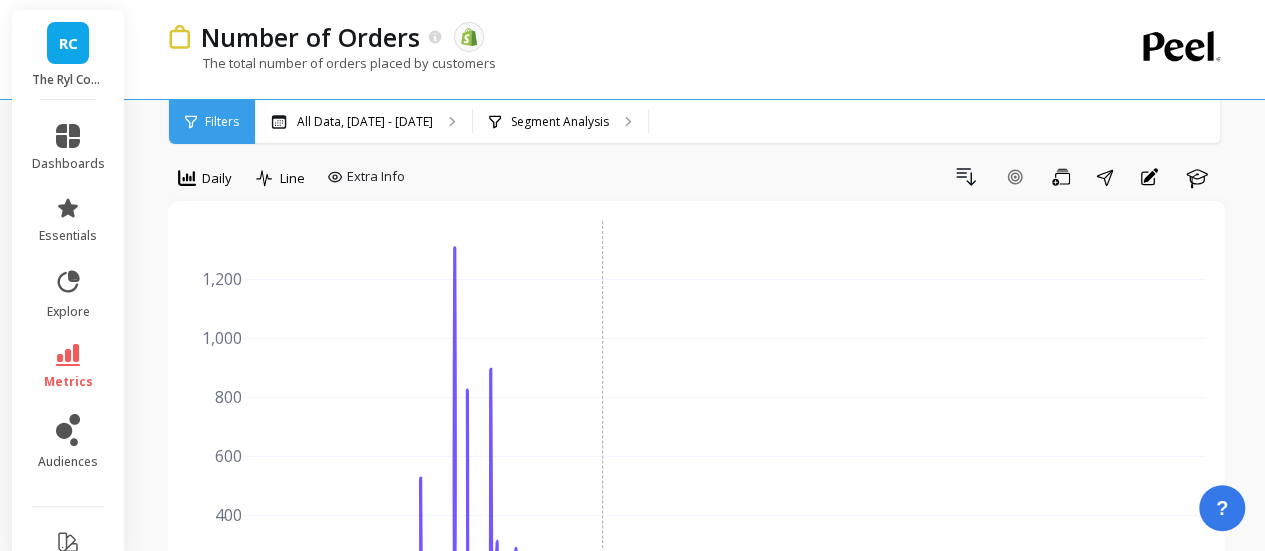 scroll, scrollTop: 0, scrollLeft: 0, axis: both 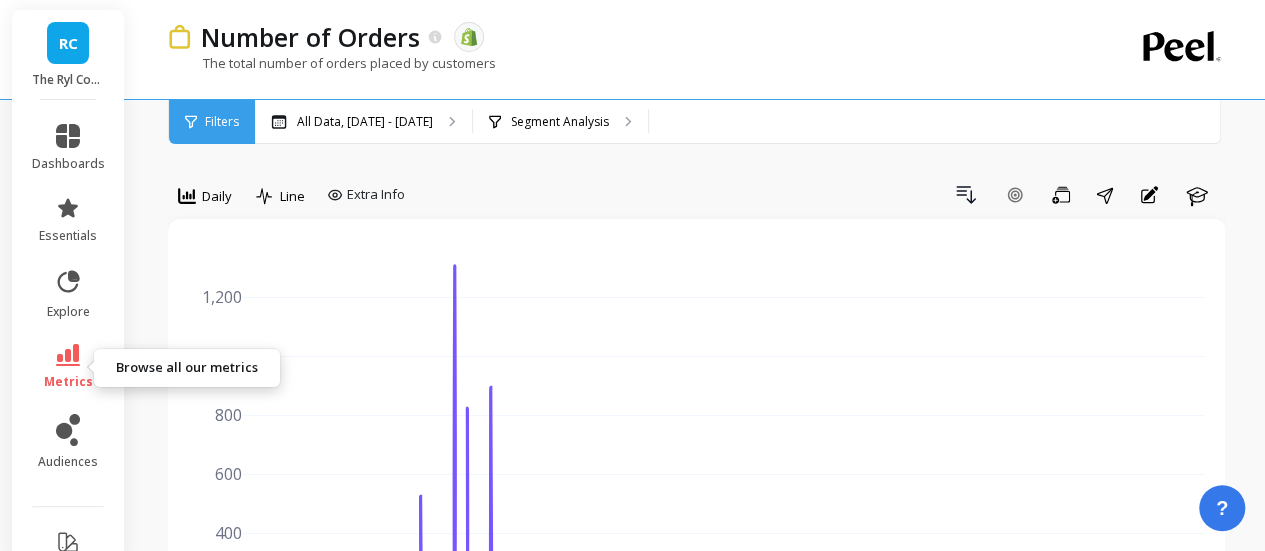 click 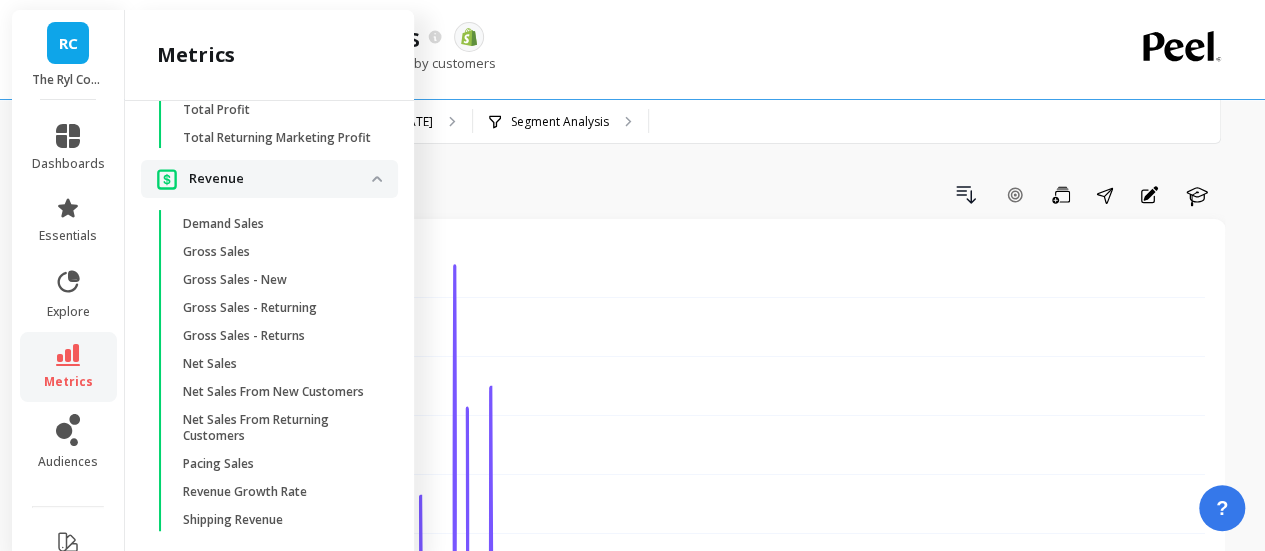 scroll, scrollTop: 3200, scrollLeft: 0, axis: vertical 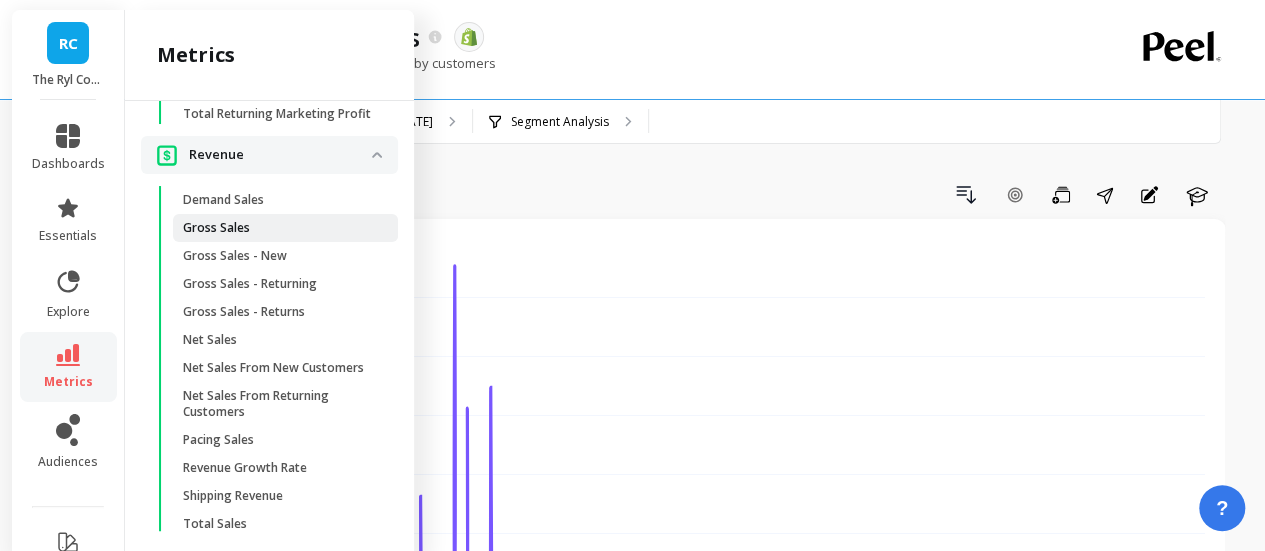 click on "Gross Sales" at bounding box center (285, 228) 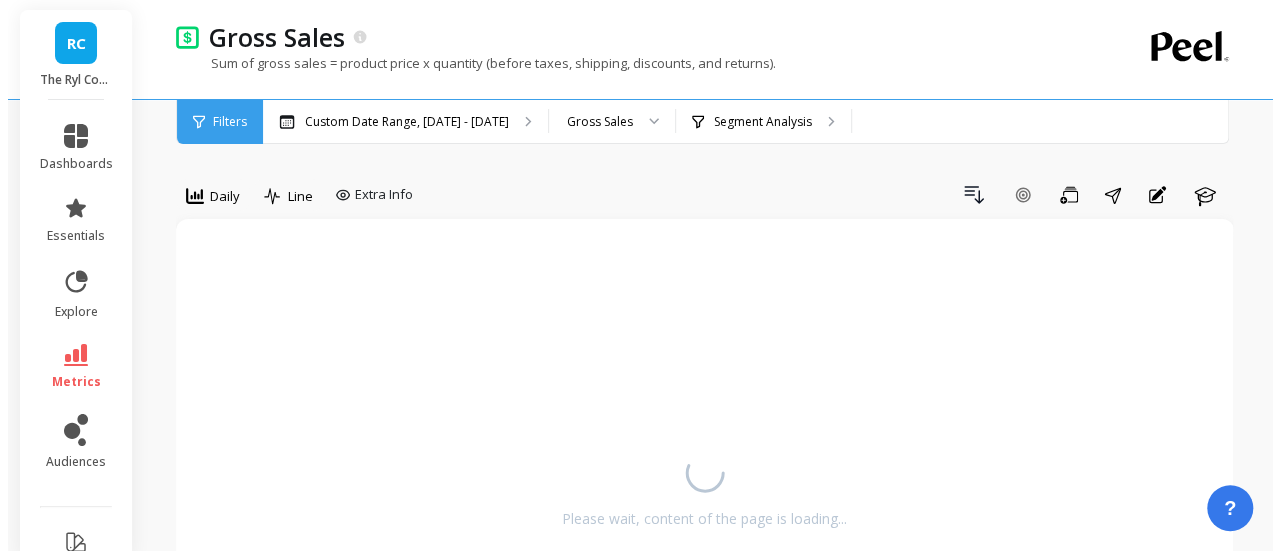 scroll, scrollTop: 0, scrollLeft: 0, axis: both 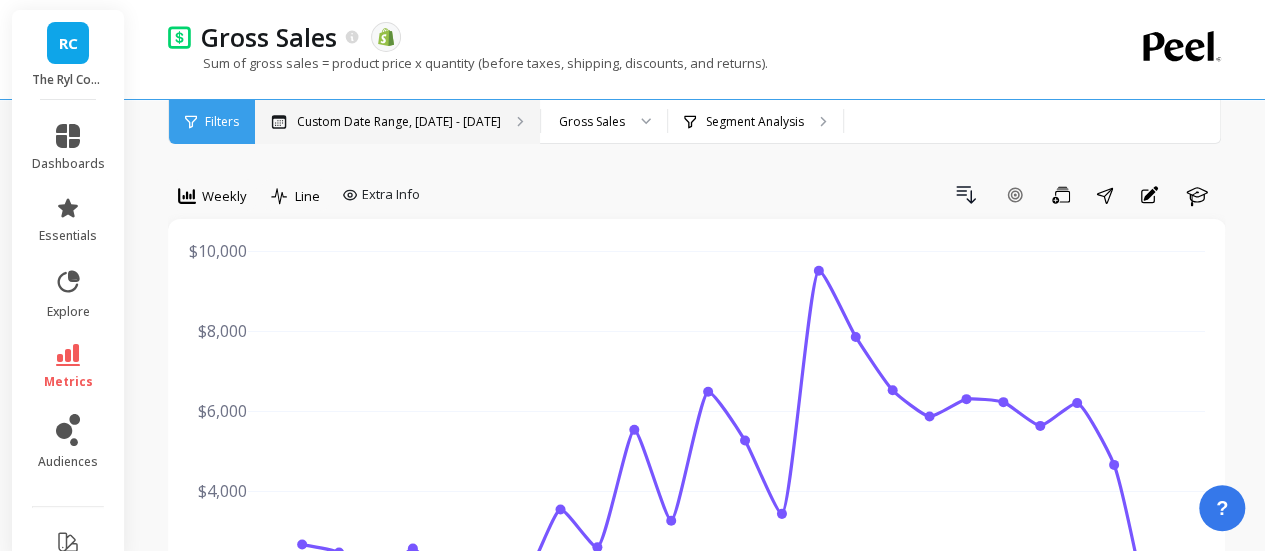 click on "Custom Date Range,  [DATE] - [DATE]" at bounding box center (399, 122) 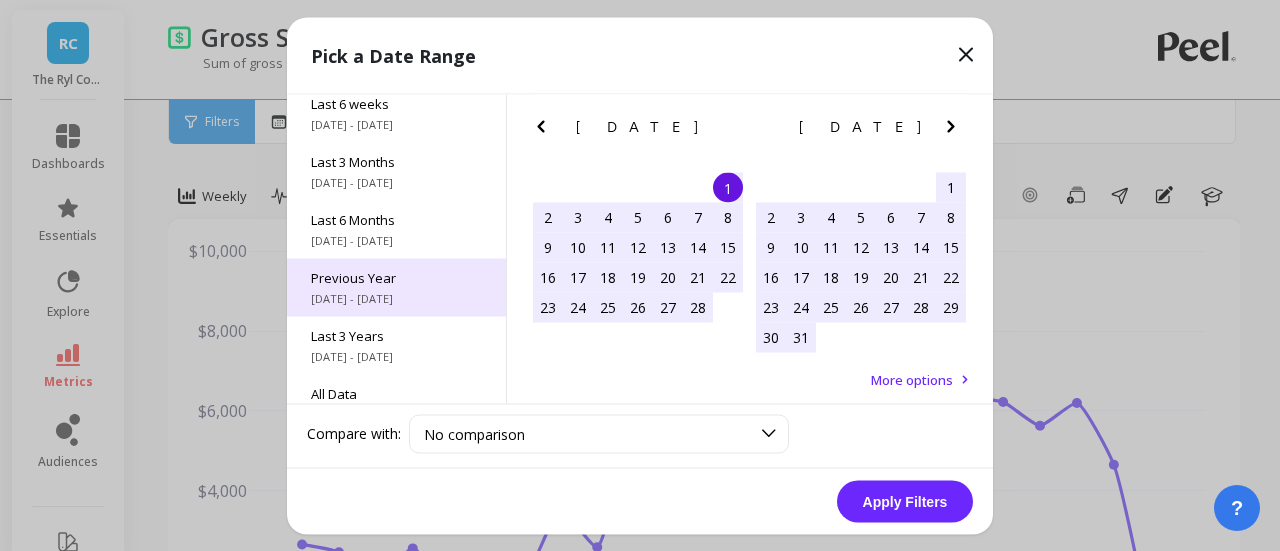 scroll, scrollTop: 270, scrollLeft: 0, axis: vertical 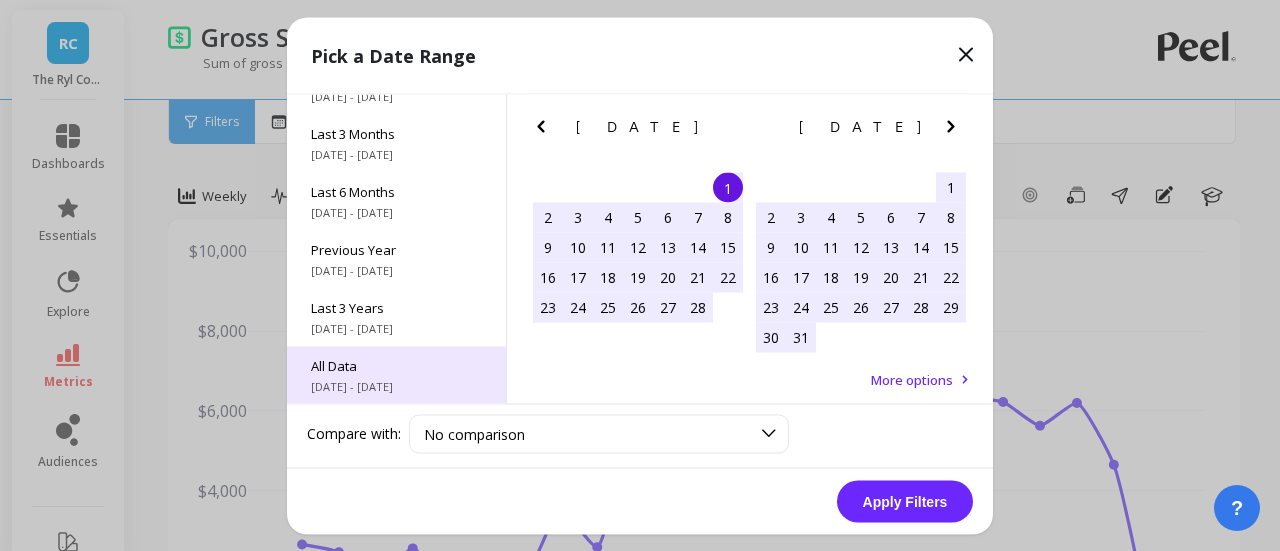 click on "All Data" at bounding box center [396, 365] 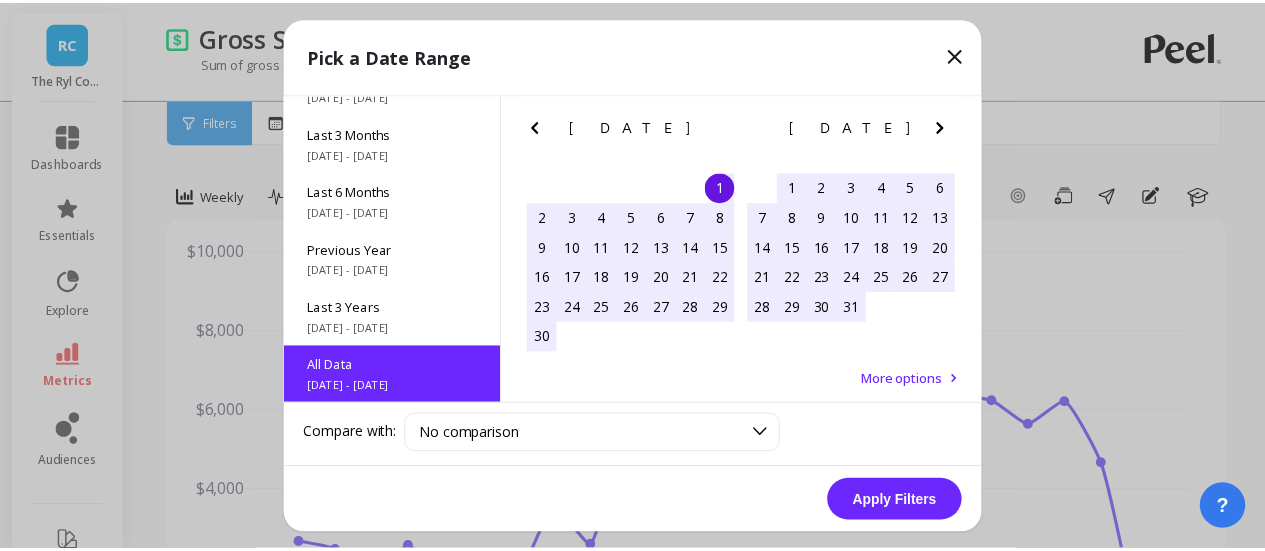 scroll, scrollTop: 0, scrollLeft: 0, axis: both 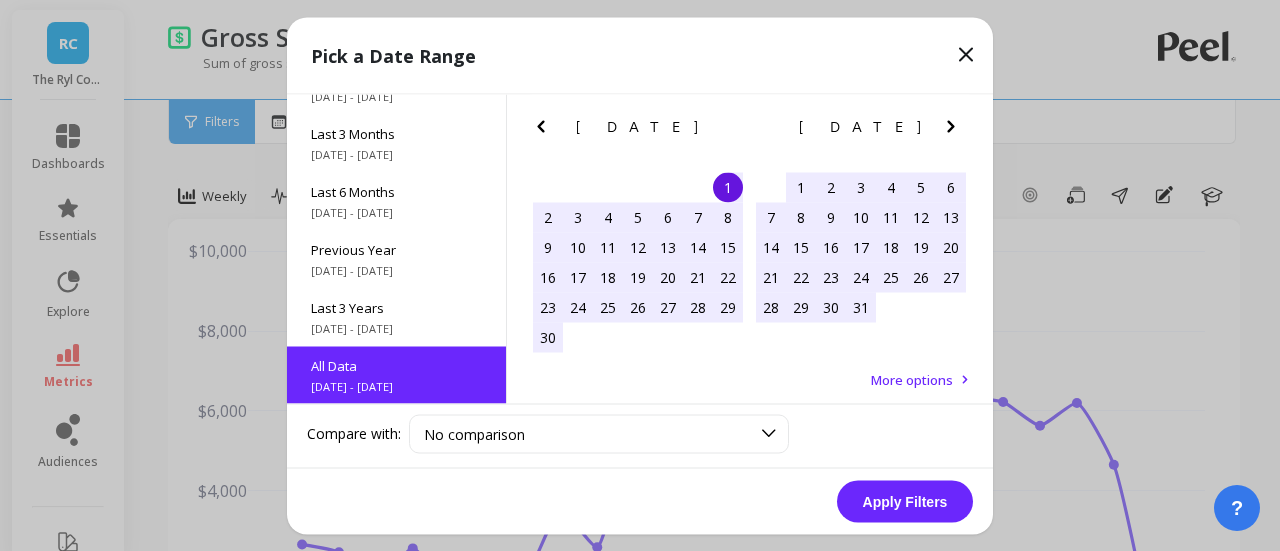 click on "Apply Filters" at bounding box center [905, 501] 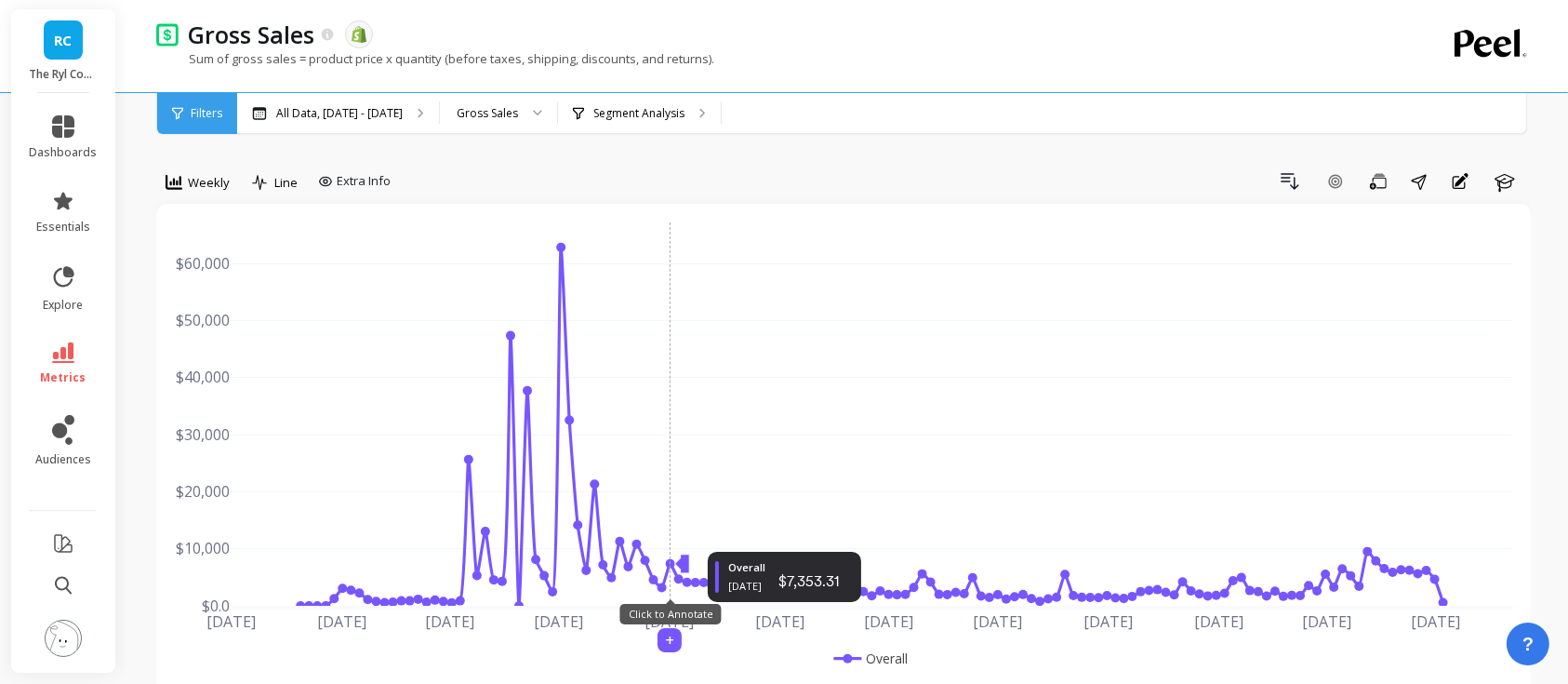 scroll, scrollTop: 372, scrollLeft: 0, axis: vertical 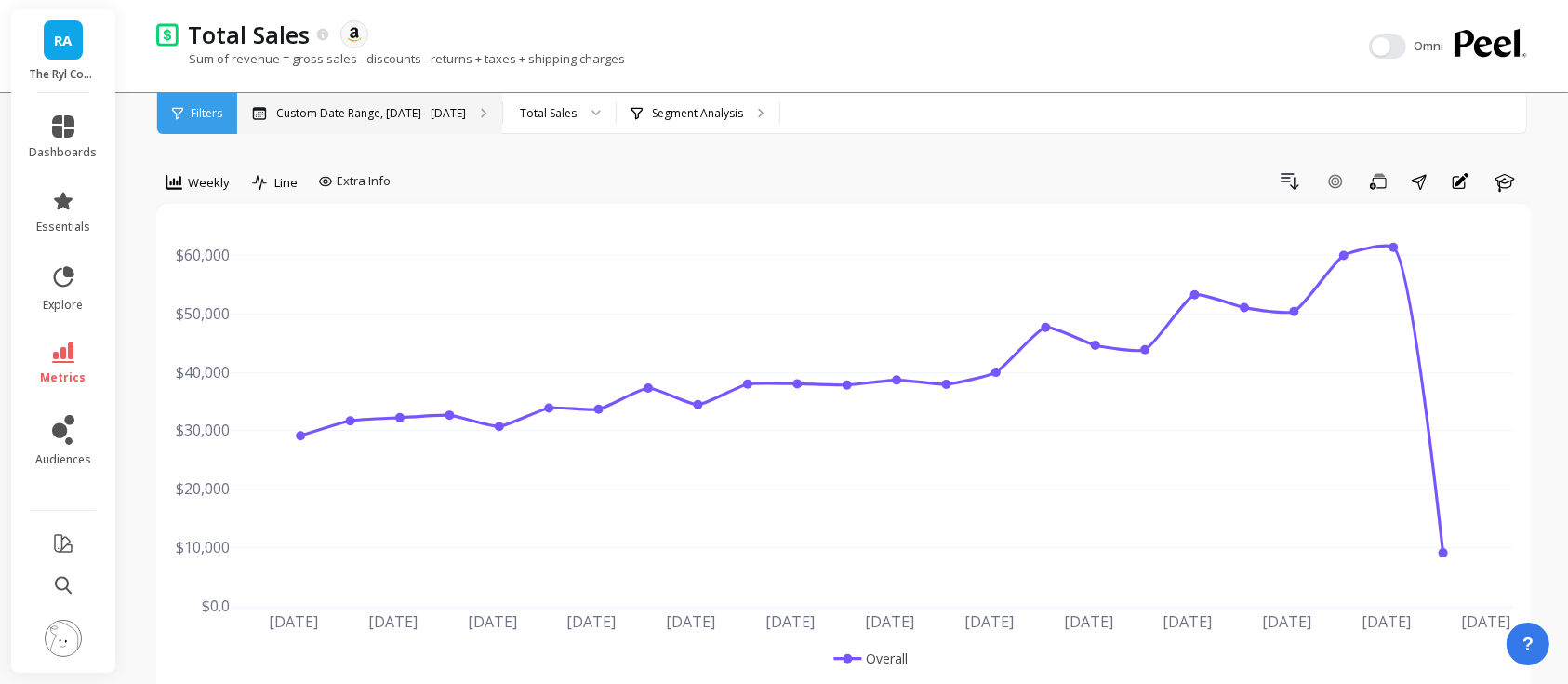 click on "Custom Date Range,  [DATE] - [DATE]" at bounding box center (371, 114) 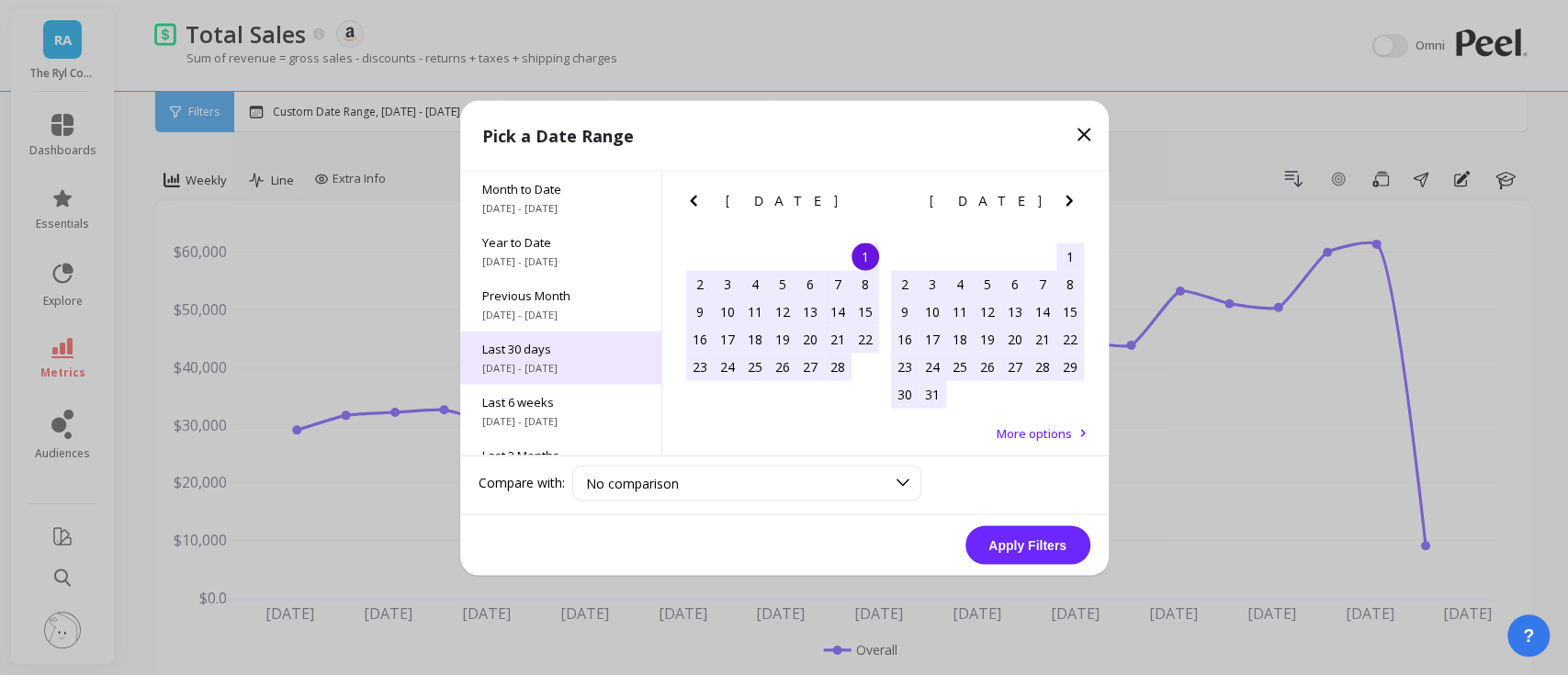 scroll, scrollTop: 244, scrollLeft: 0, axis: vertical 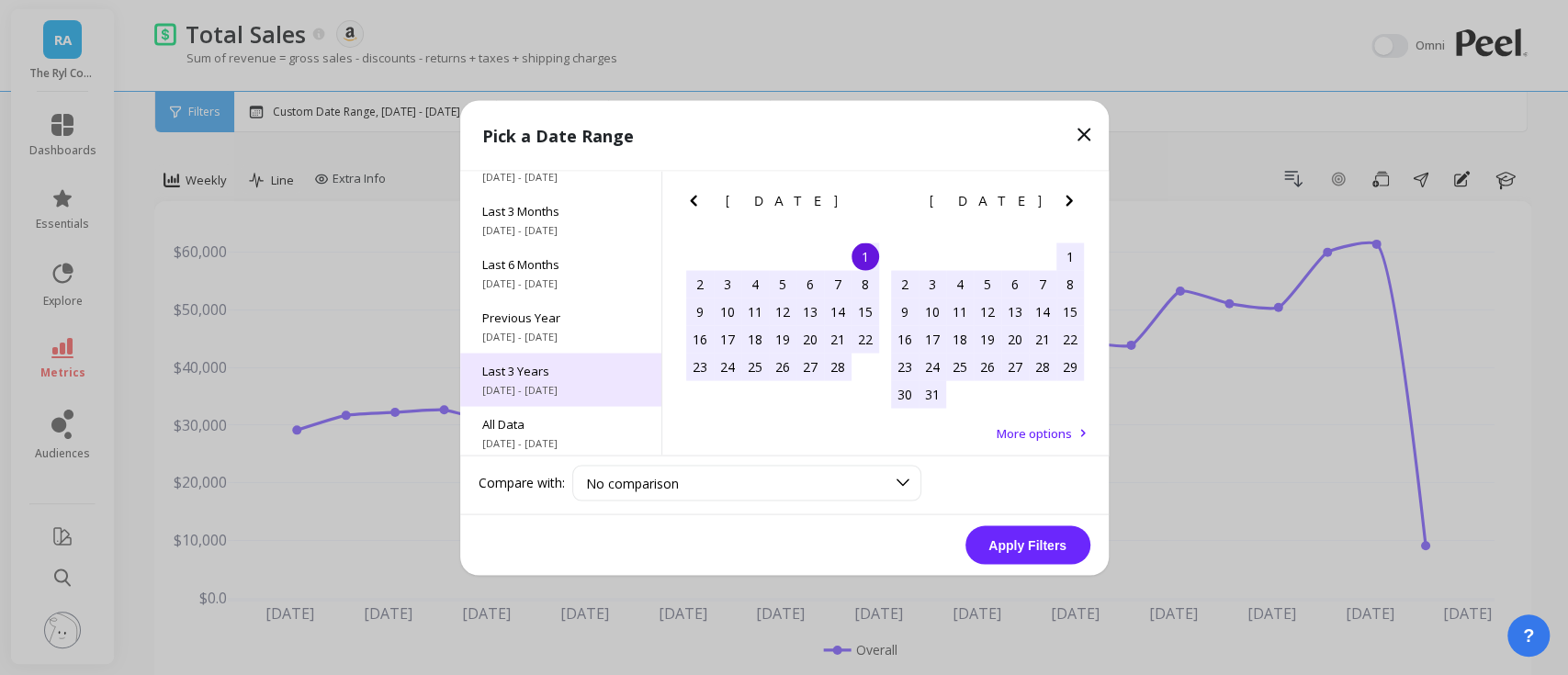 click on "Last 3 Years" at bounding box center (560, 370) 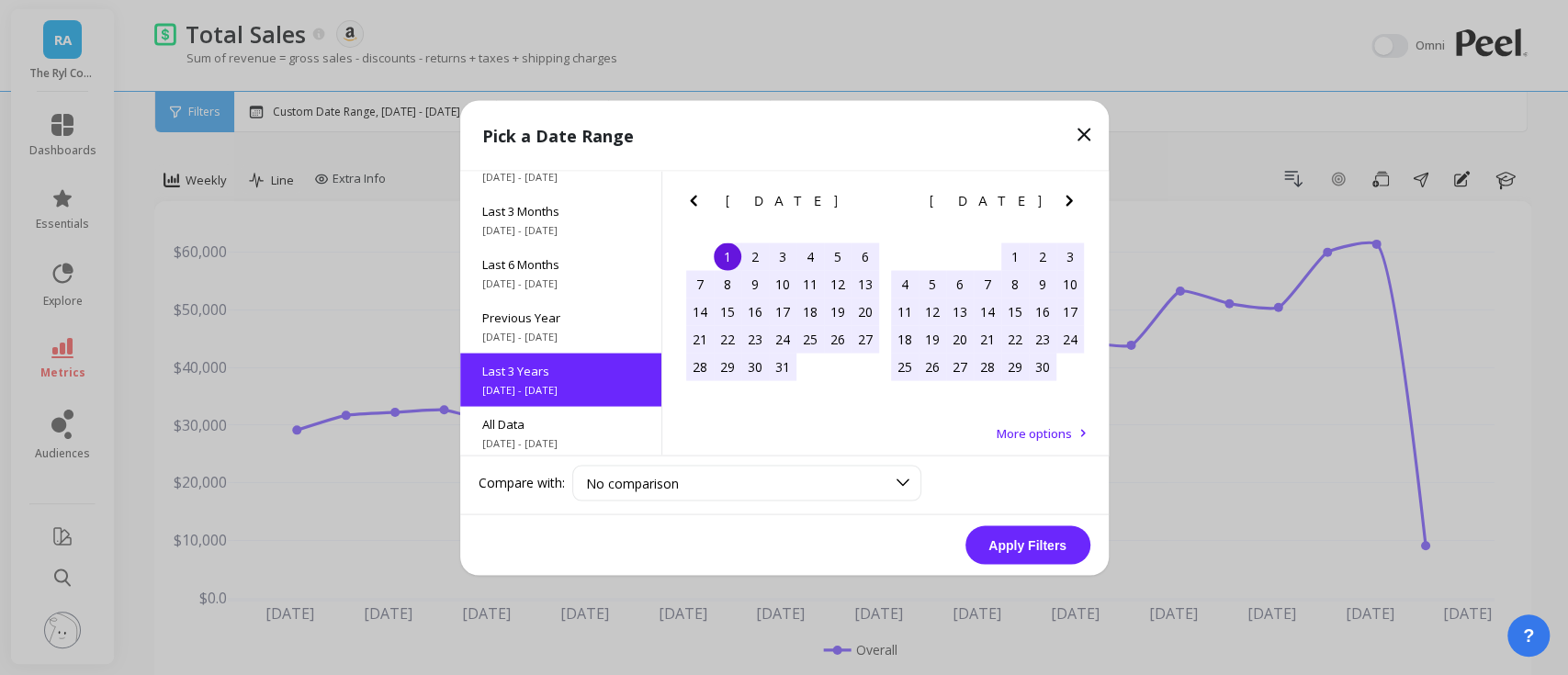 scroll, scrollTop: 249, scrollLeft: 0, axis: vertical 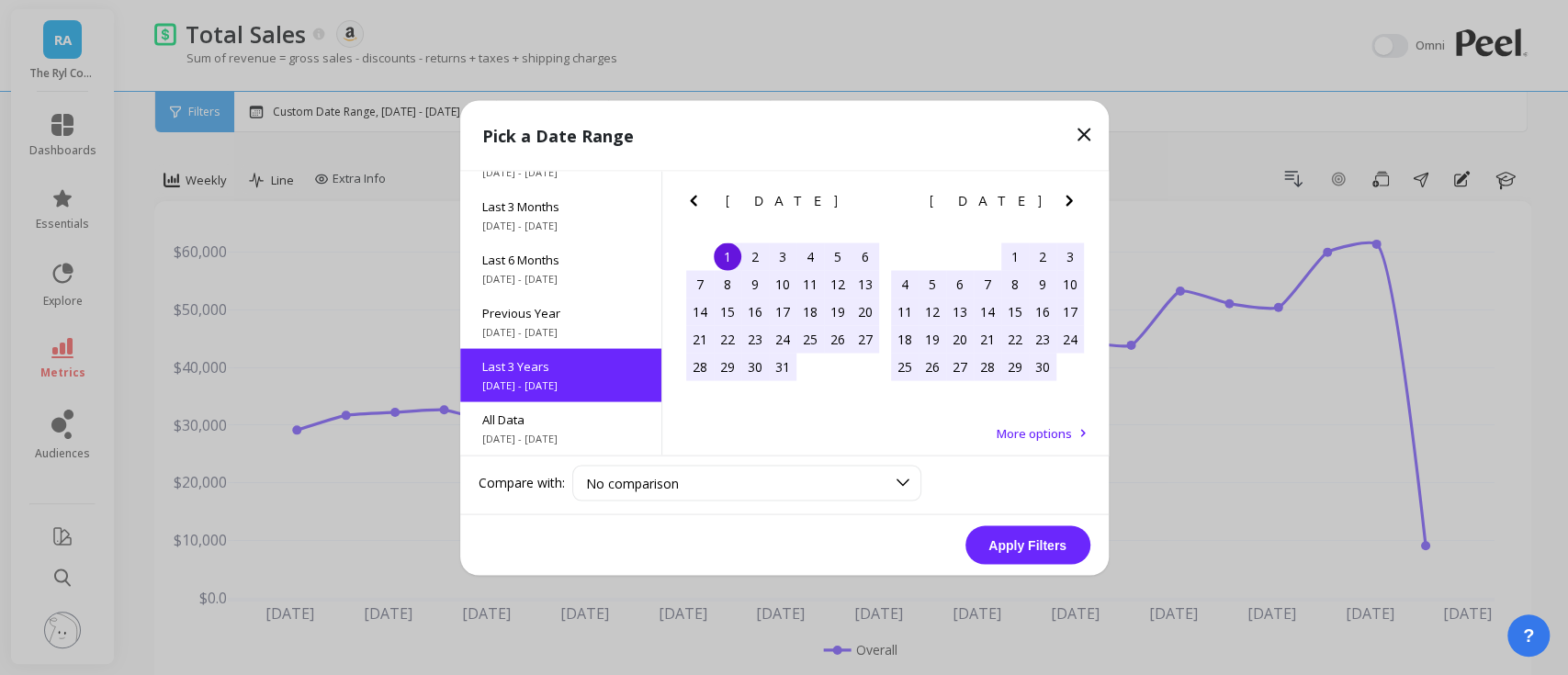 click on "Apply Filters" at bounding box center (1028, 545) 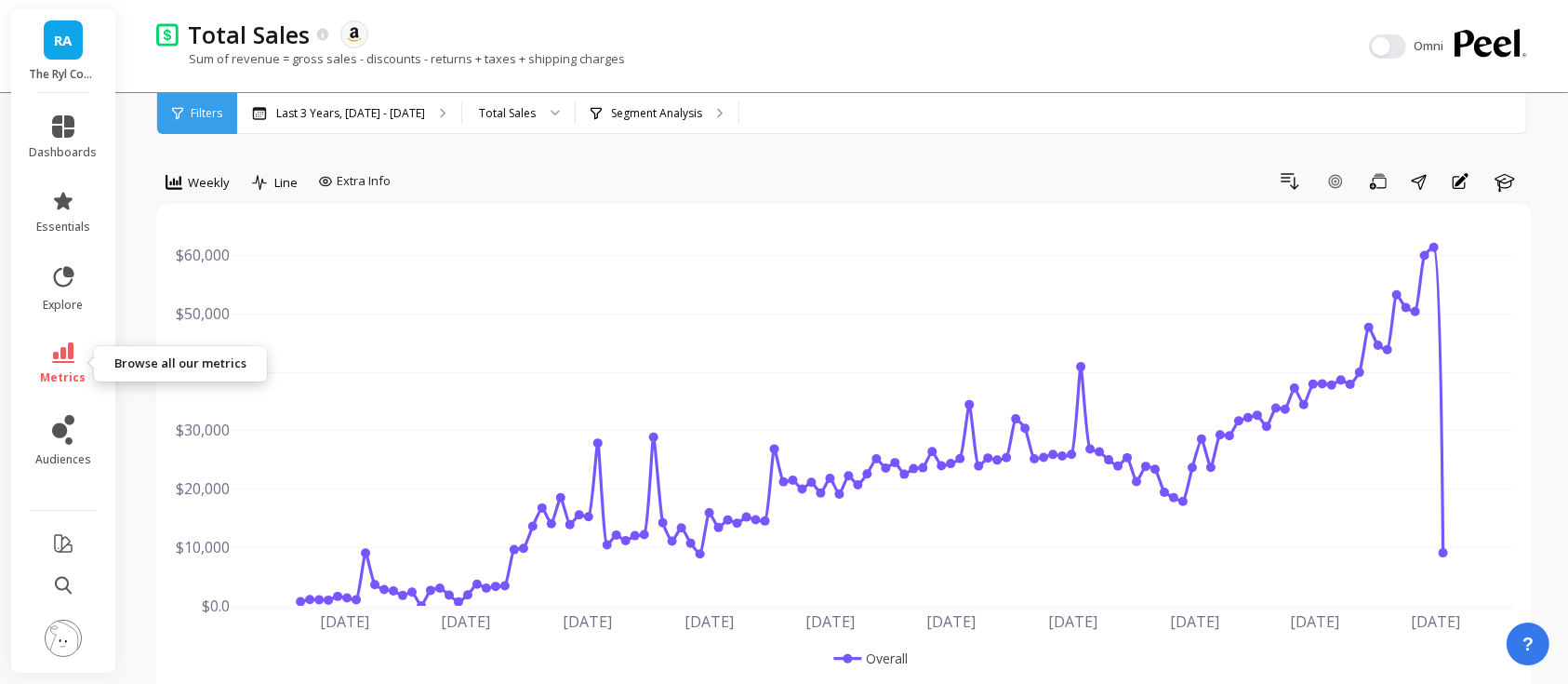 click 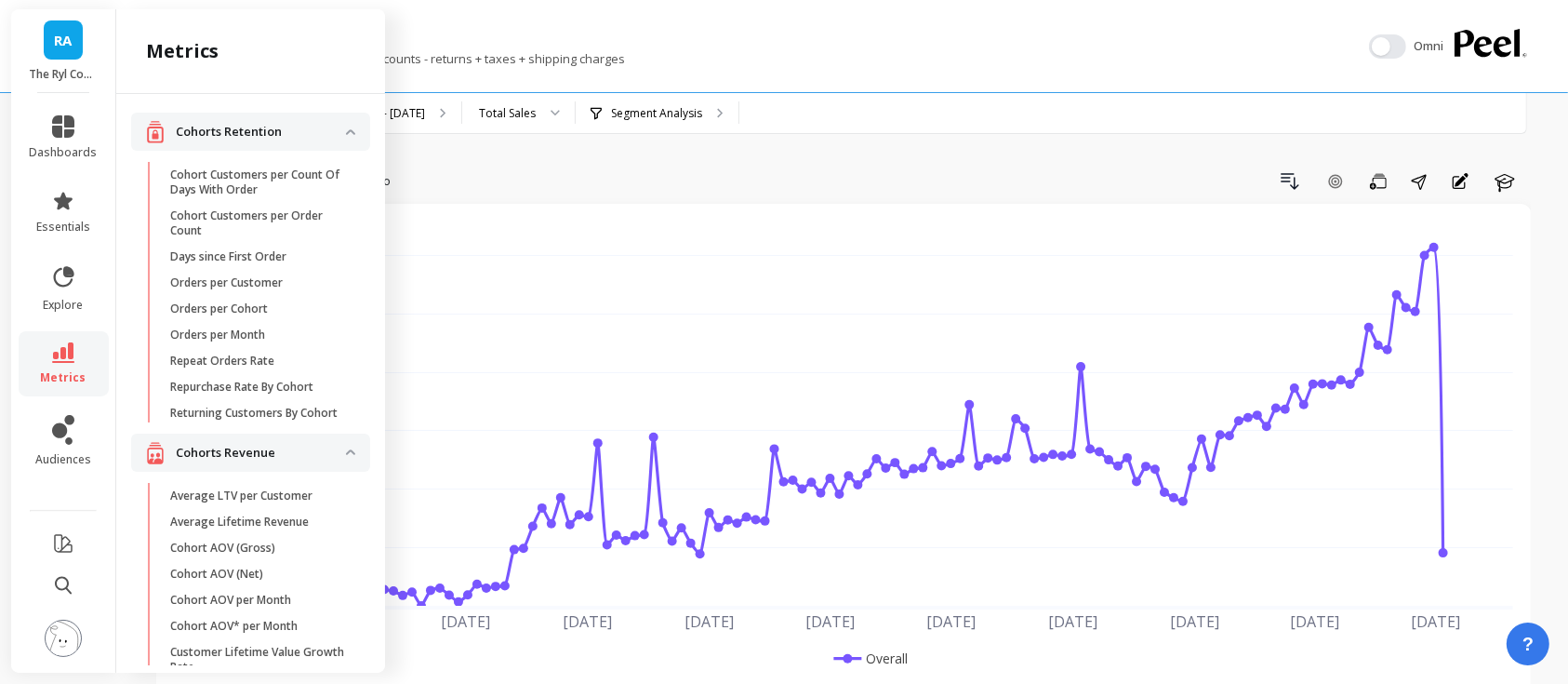 scroll, scrollTop: 1949, scrollLeft: 0, axis: vertical 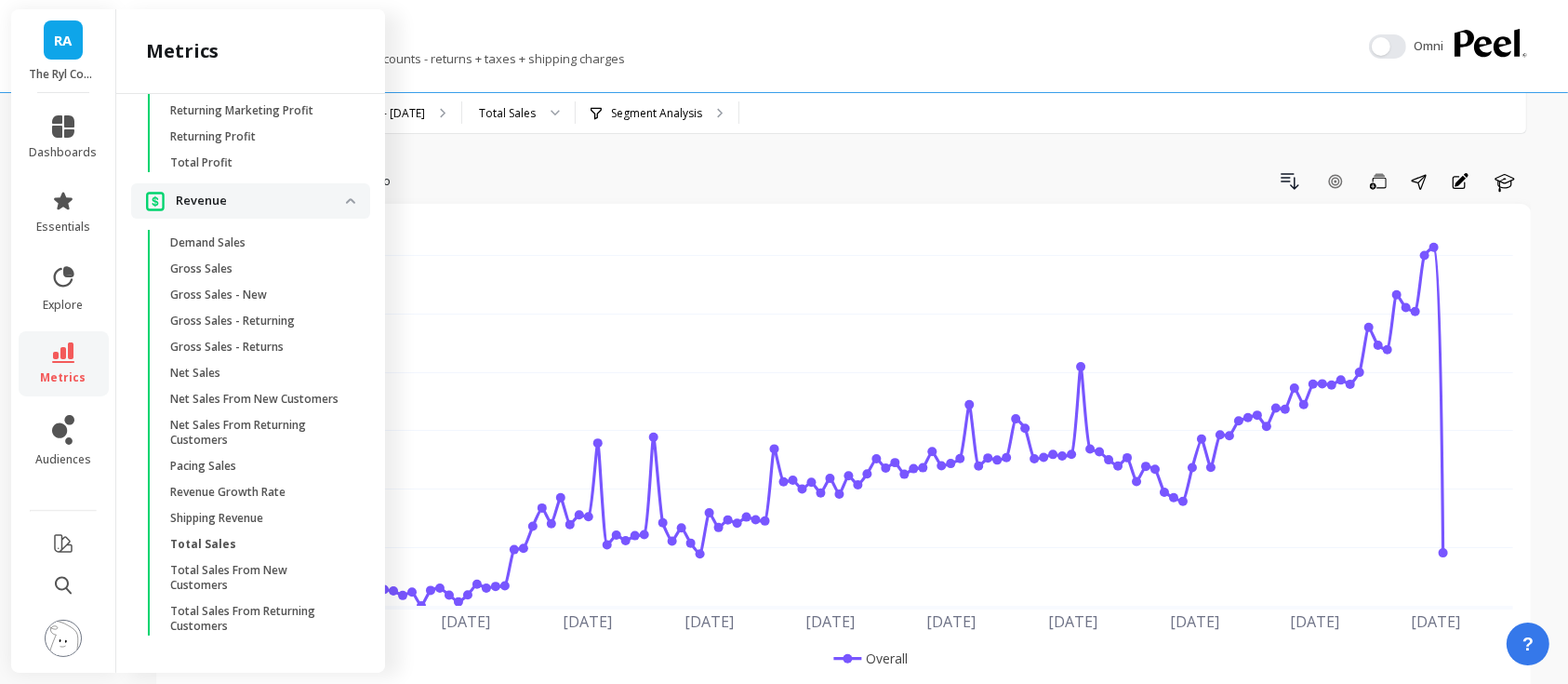 click on "Apr 2023 Jul 2023 Oct 2023 Jan 2024 Apr 2024 Jul 2024 Oct 2024 Jan 2025 Apr 2025 Jul 2025 $0.0 $10,000 $20,000 $30,000 $40,000 $50,000 $60,000 Overall" at bounding box center (844, 451) 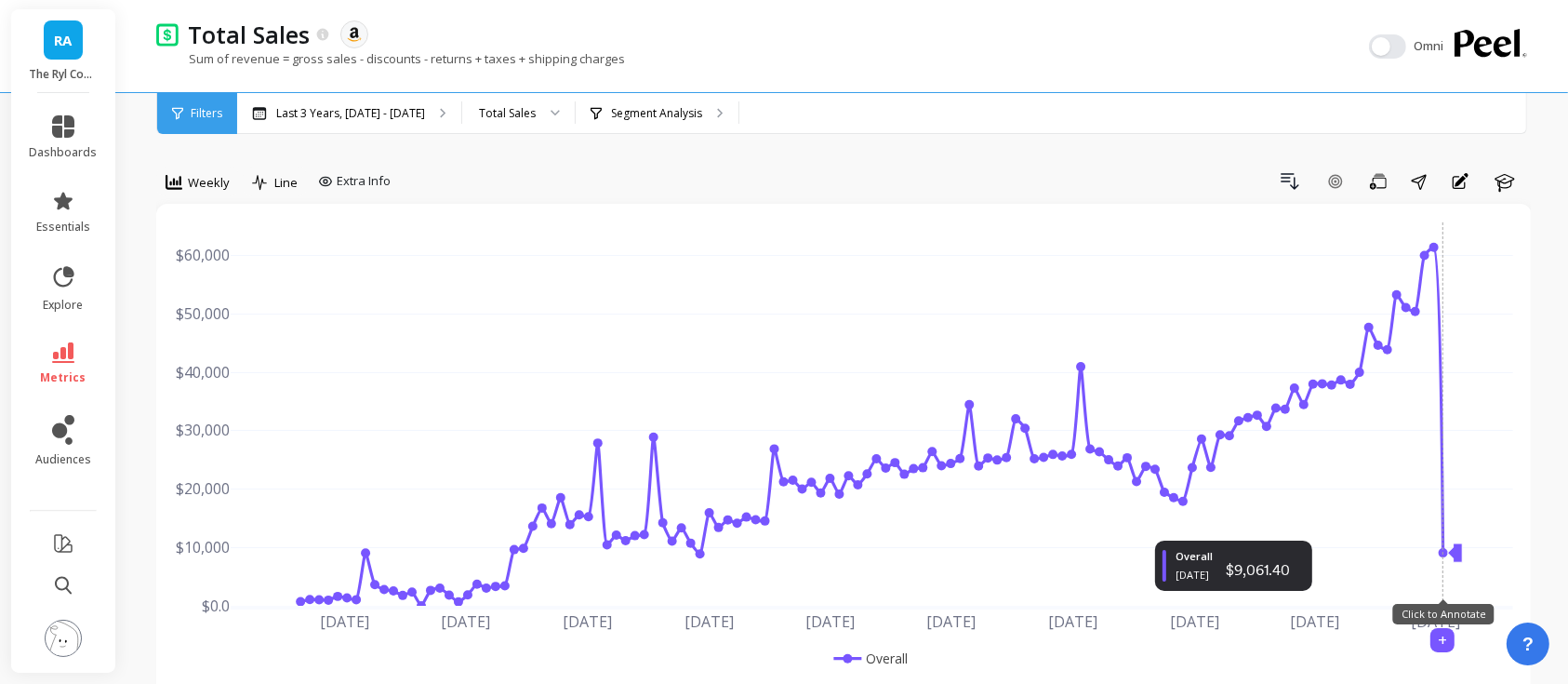 drag, startPoint x: 1420, startPoint y: 257, endPoint x: 1410, endPoint y: 251, distance: 11.661904 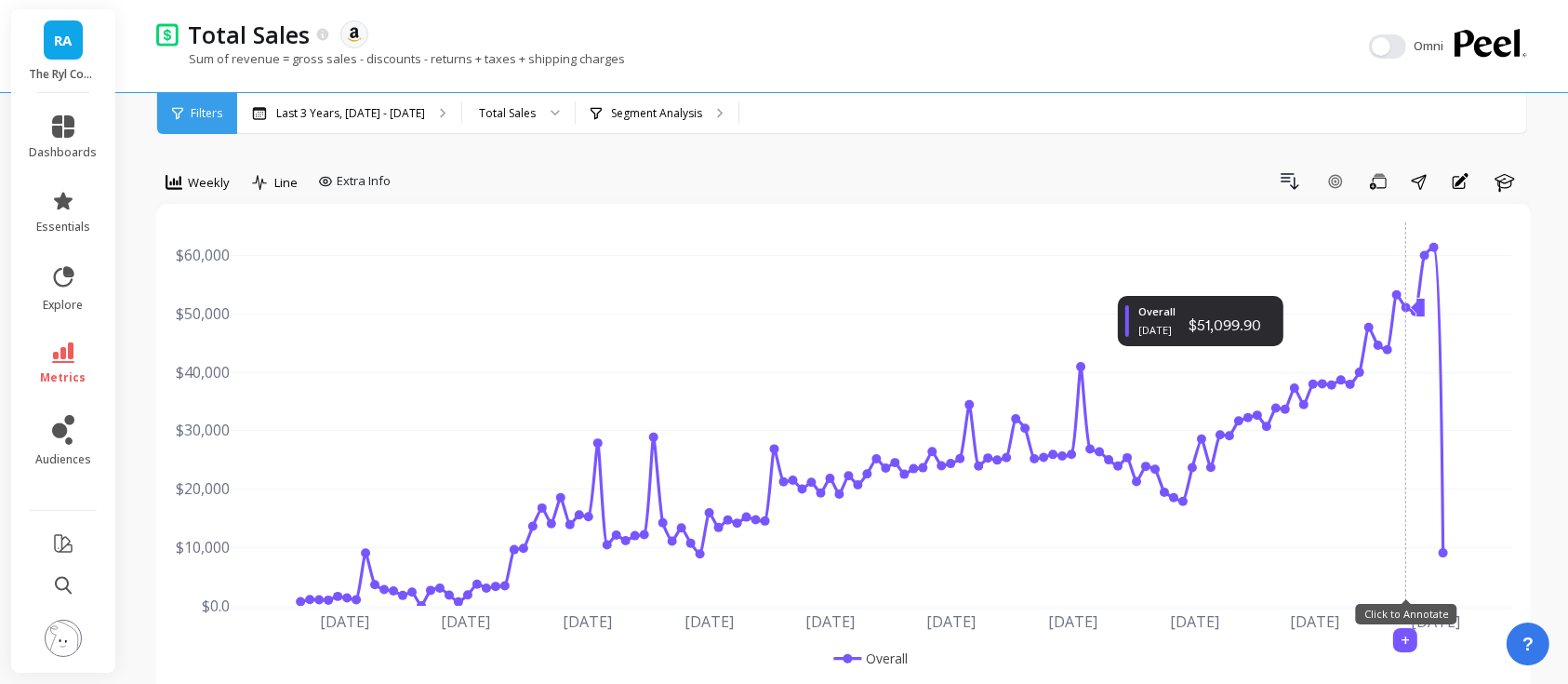 drag, startPoint x: 1410, startPoint y: 251, endPoint x: 1460, endPoint y: 225, distance: 56.356011 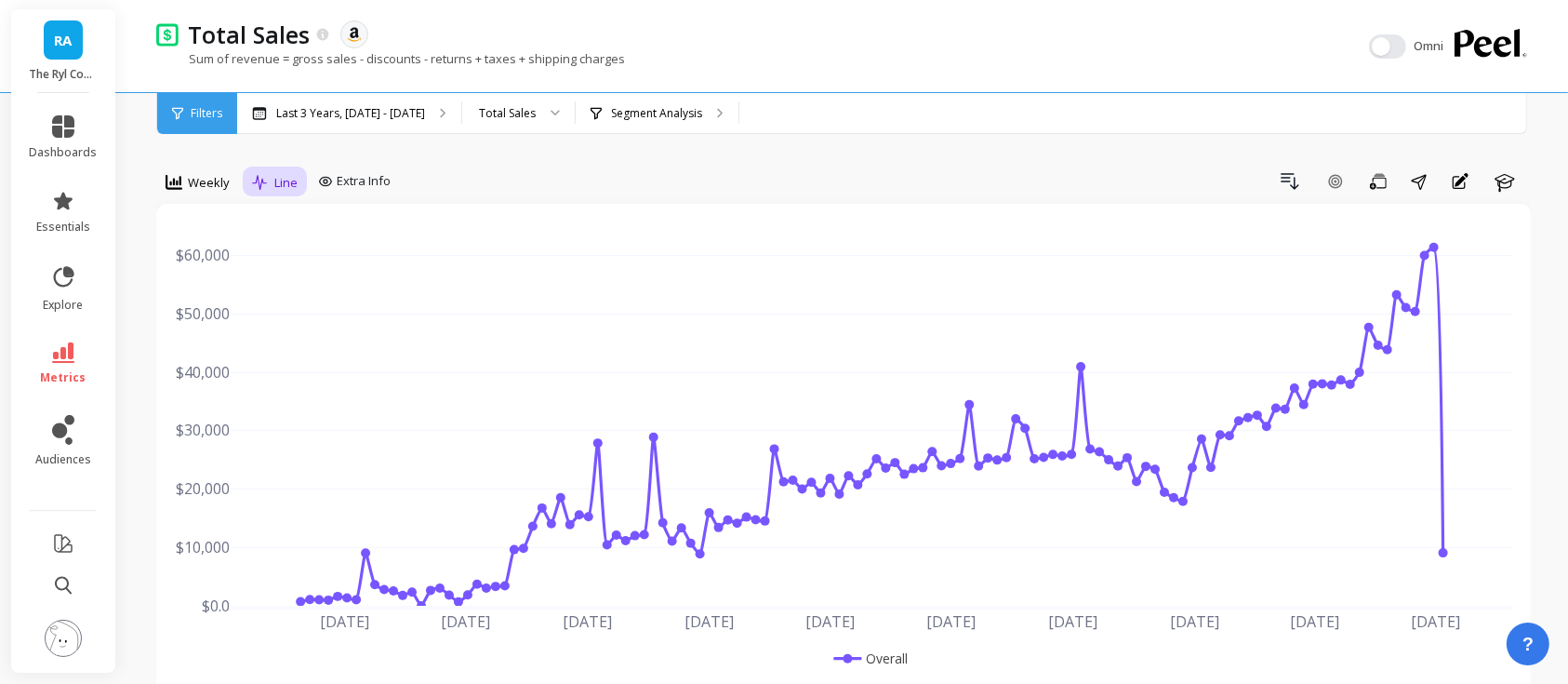 click on "Line" at bounding box center (274, 182) 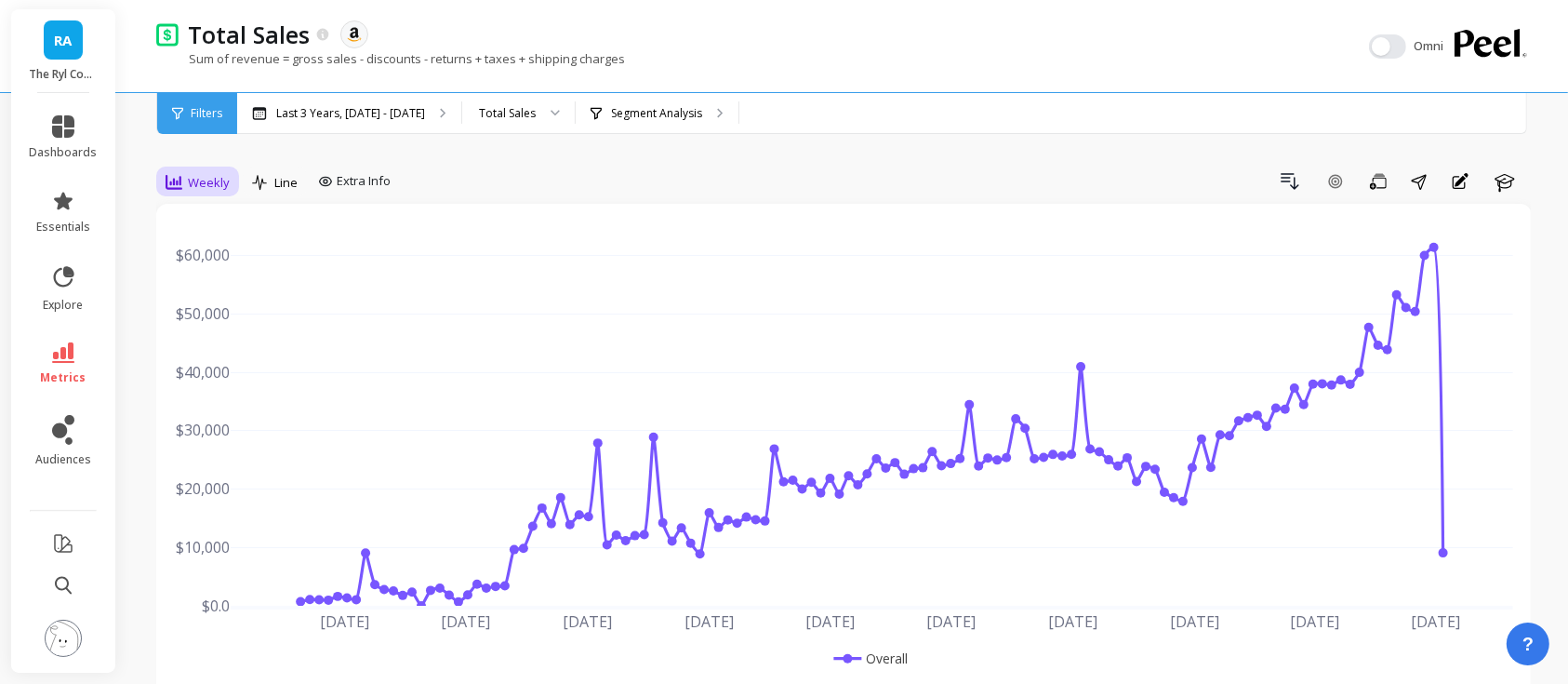 click on "Weekly" at bounding box center [208, 182] 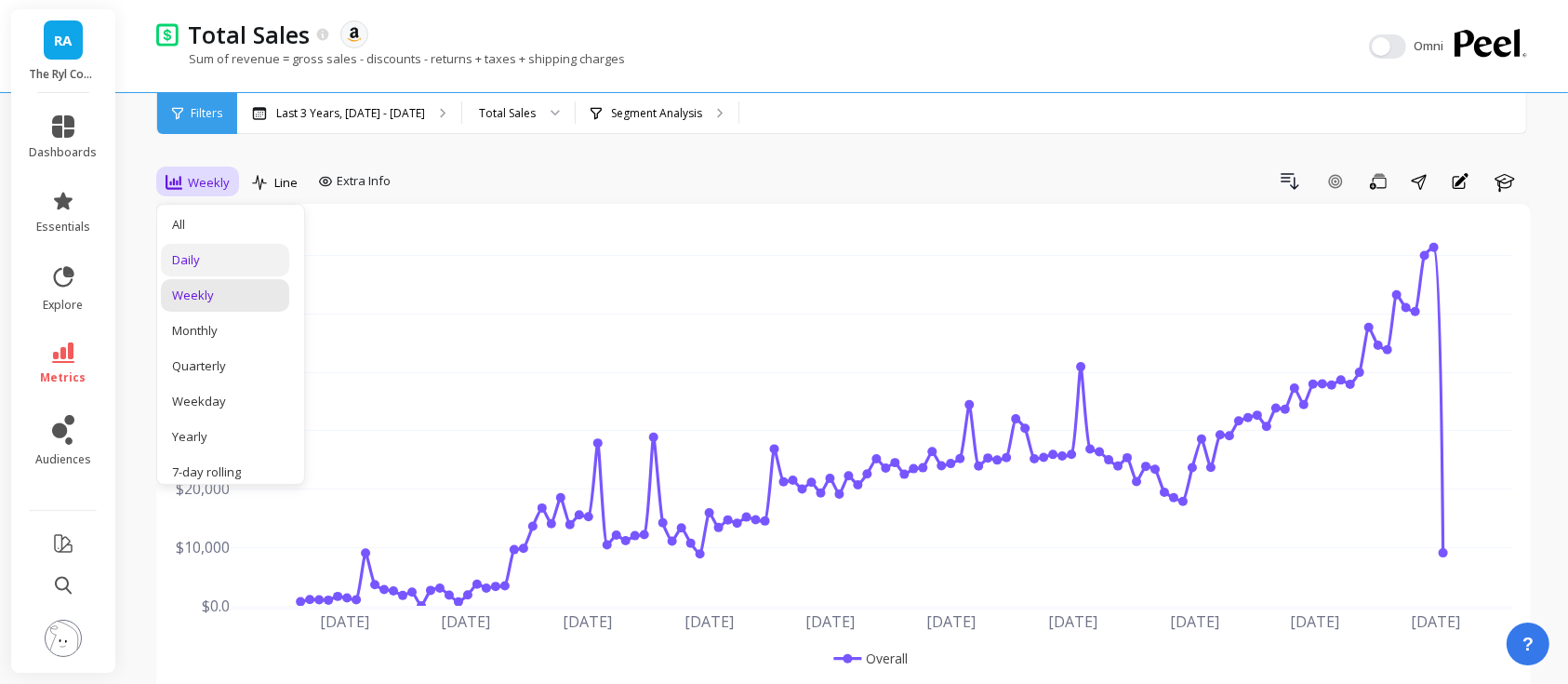 click on "Daily" at bounding box center (225, 260) 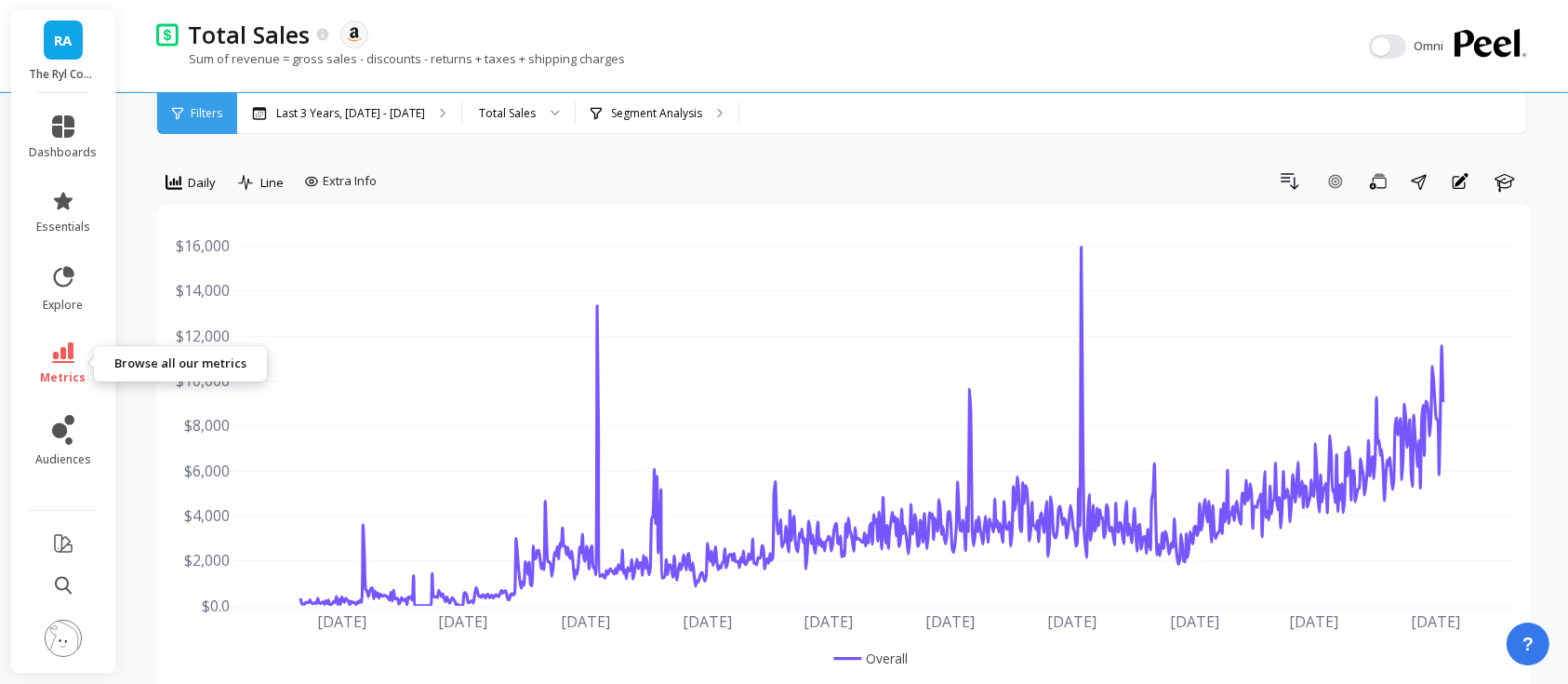 click on "metrics" at bounding box center [63, 378] 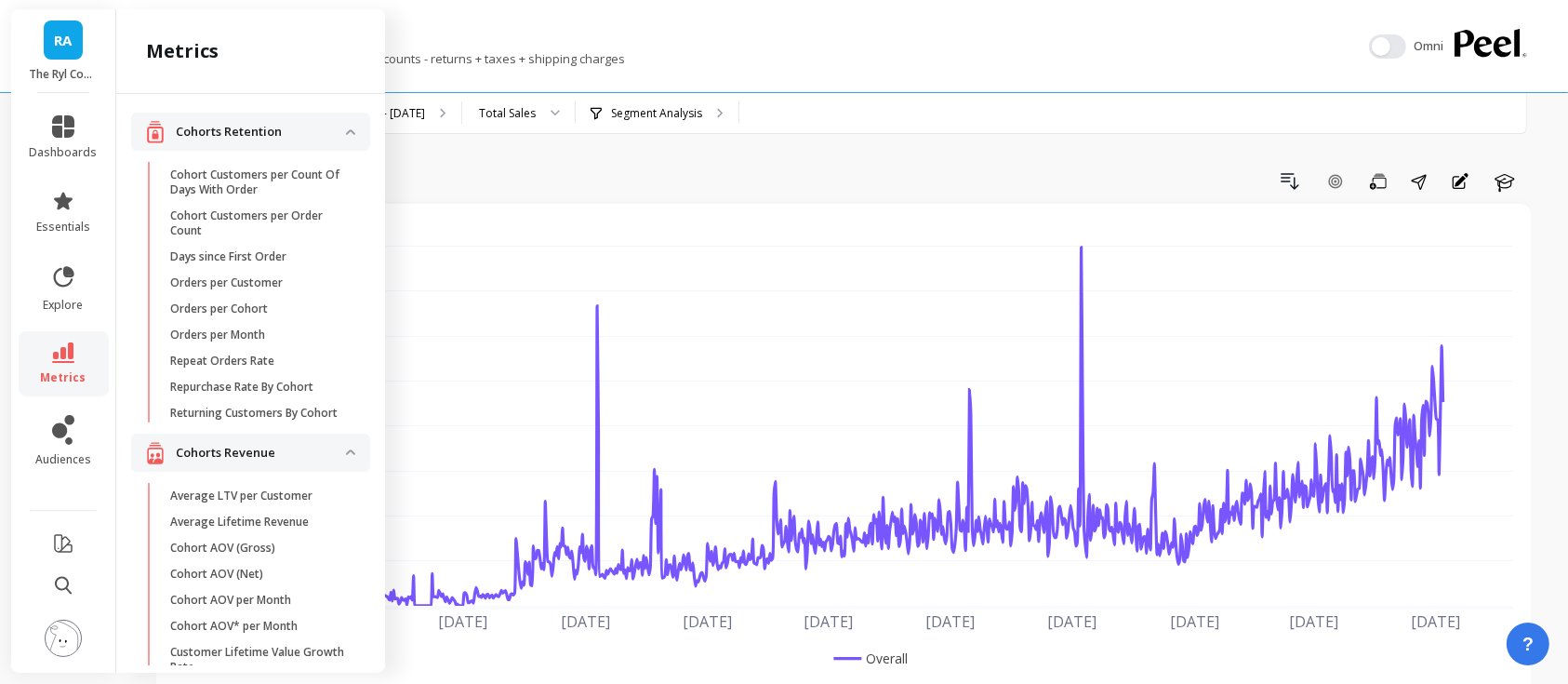 scroll, scrollTop: 1949, scrollLeft: 0, axis: vertical 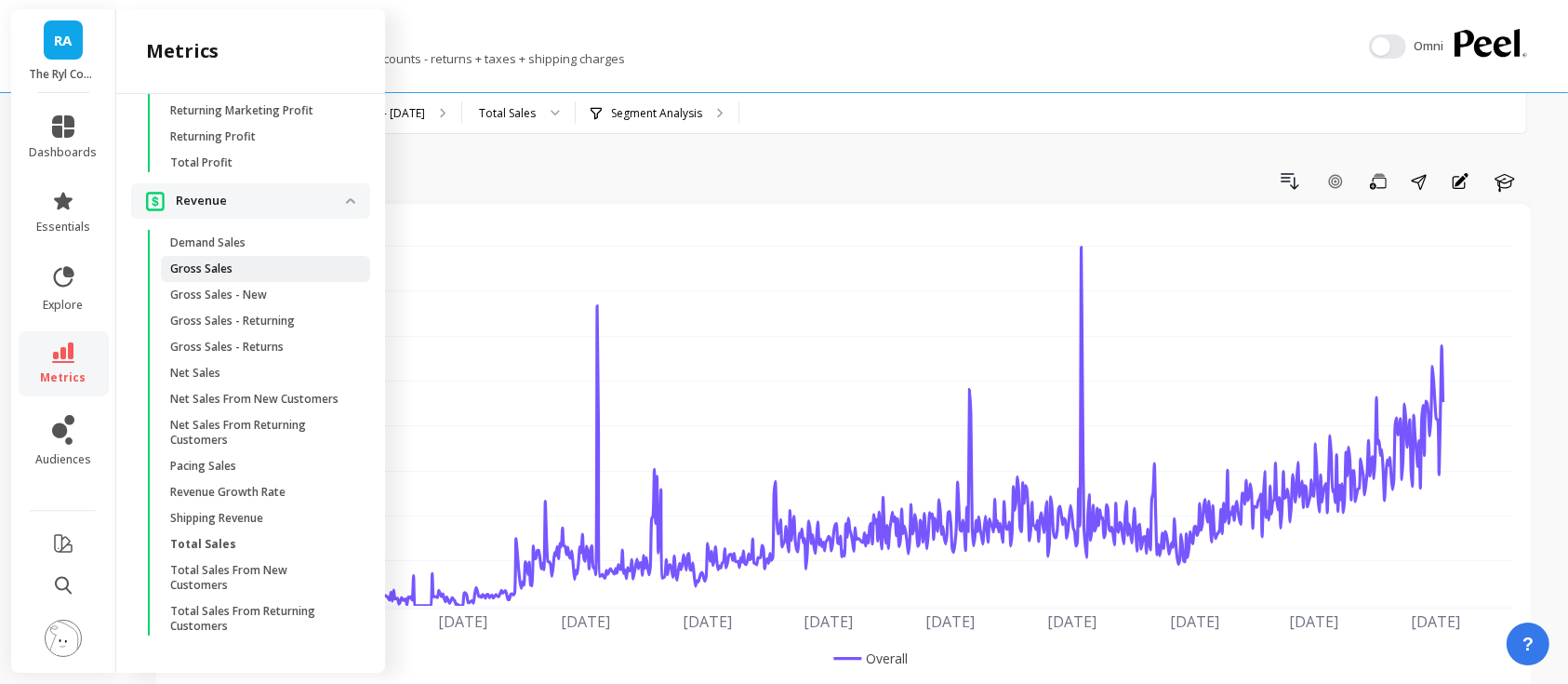 click on "Gross Sales" at bounding box center [259, 269] 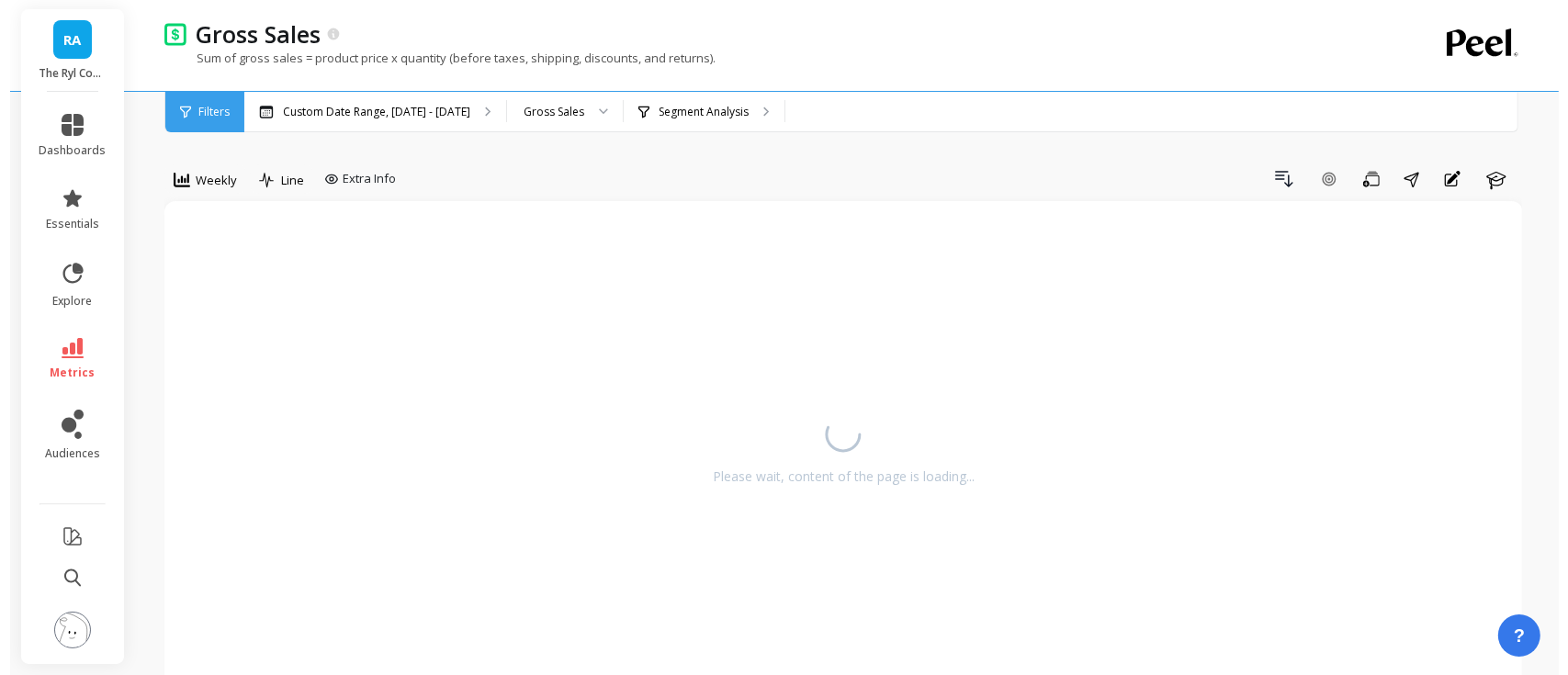 scroll, scrollTop: 0, scrollLeft: 0, axis: both 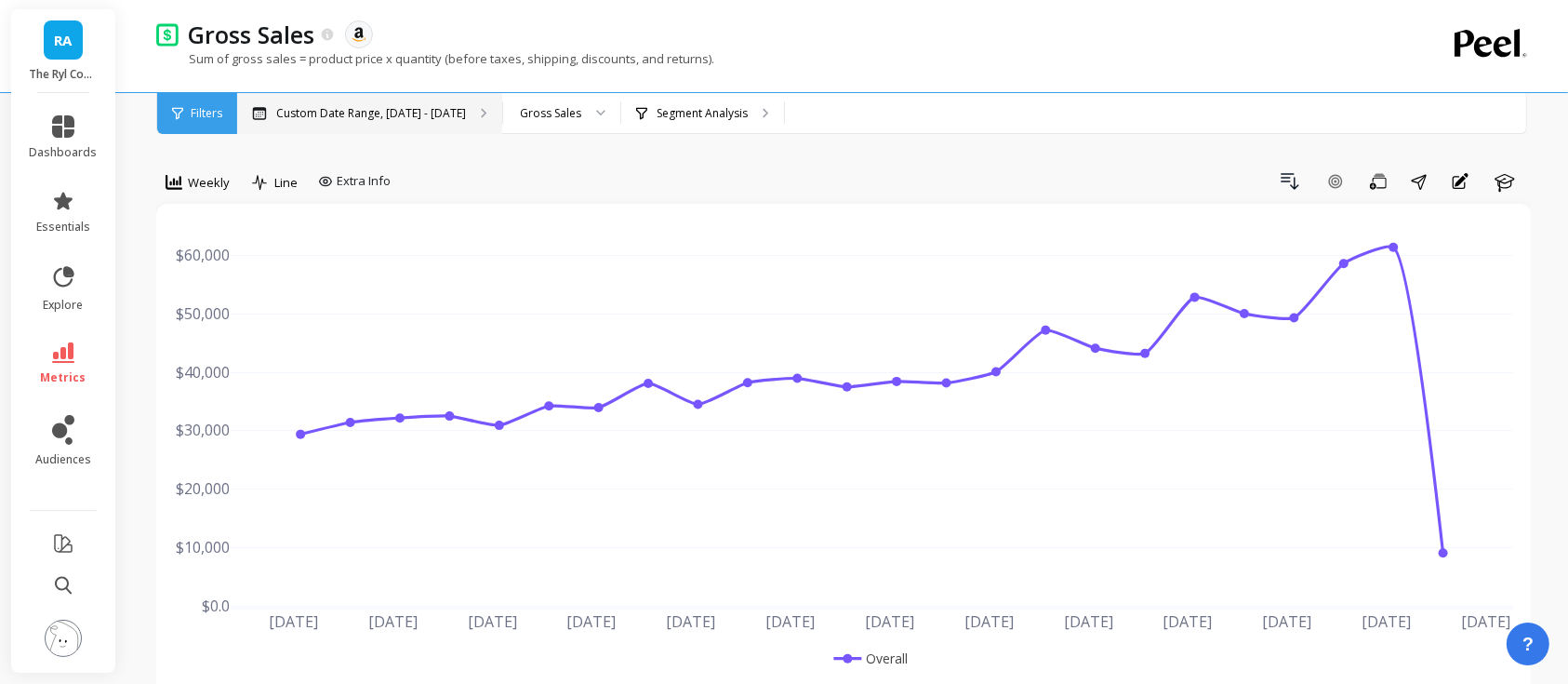 click on "Custom Date Range,  [DATE] - [DATE]" at bounding box center [371, 114] 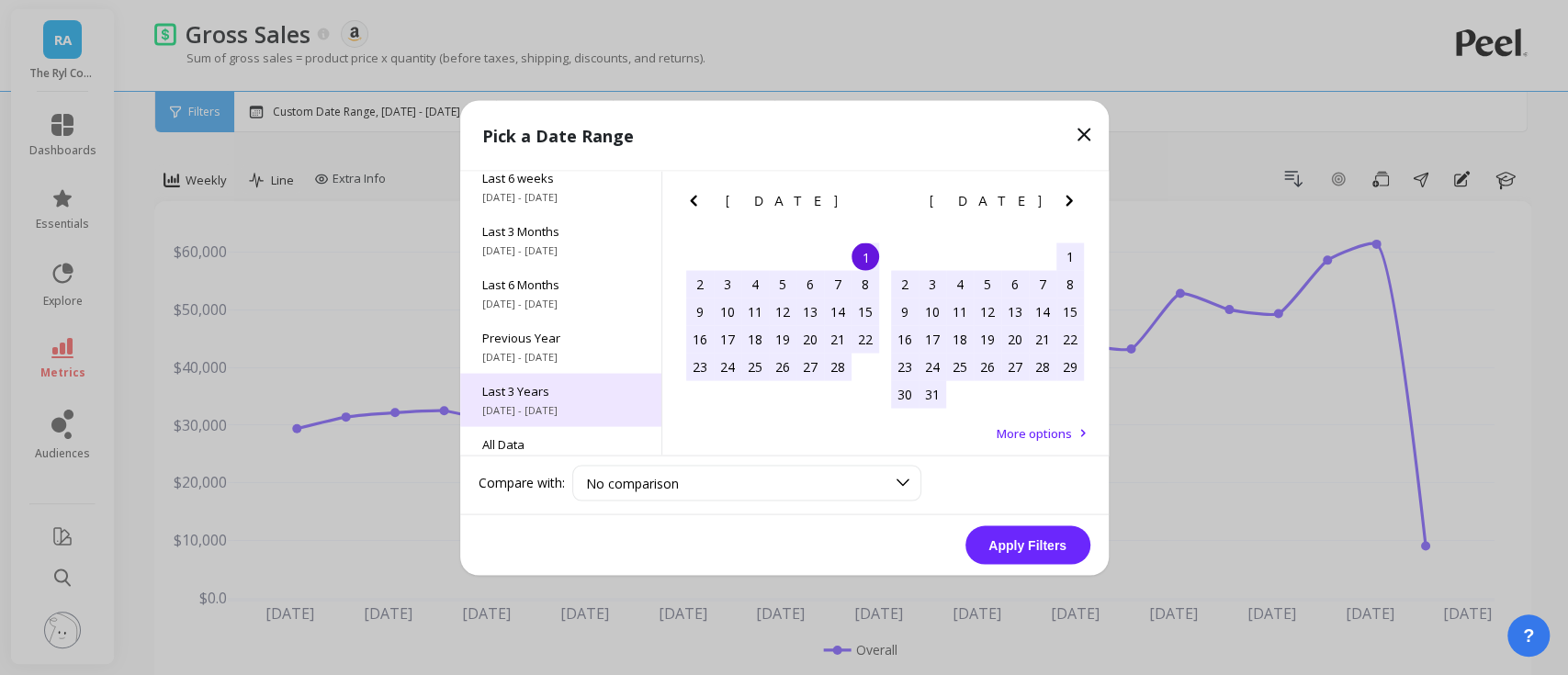 scroll, scrollTop: 244, scrollLeft: 0, axis: vertical 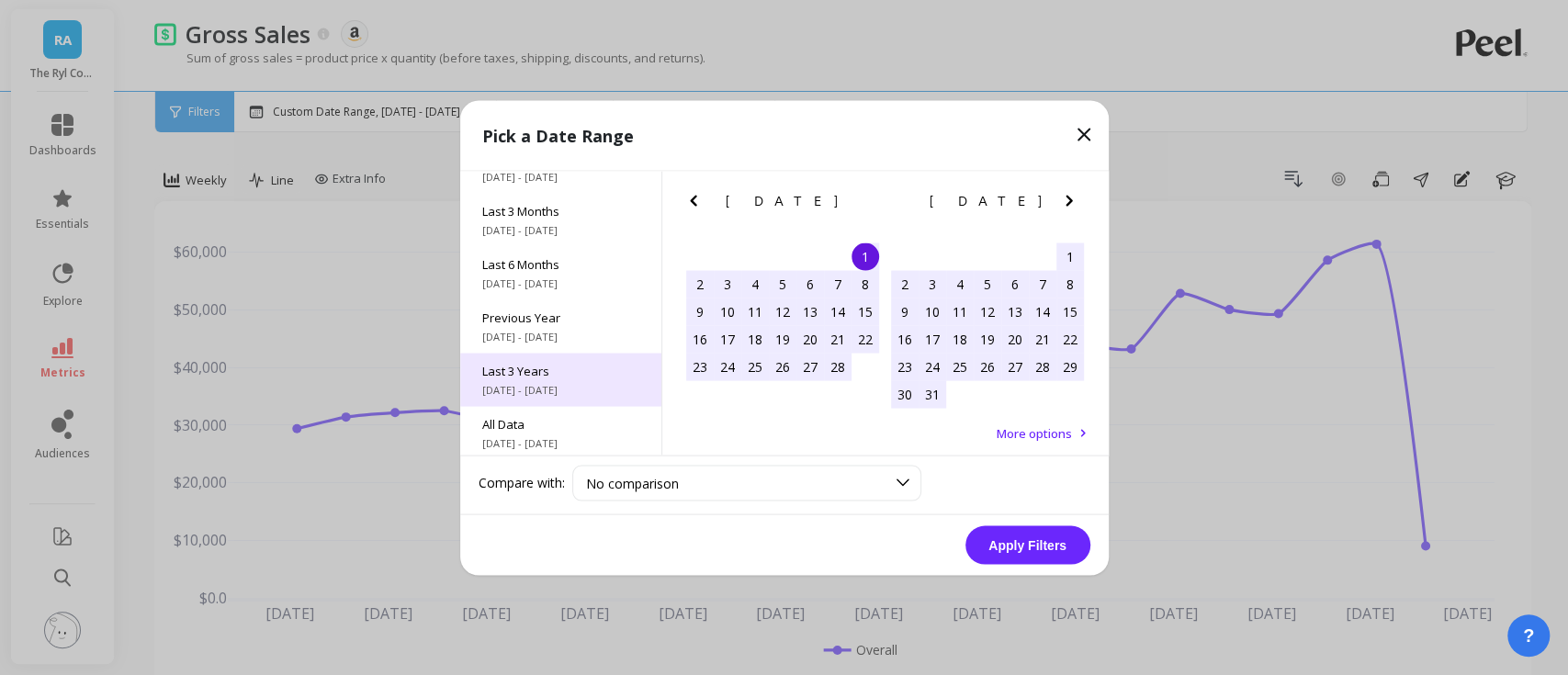 click on "Last 3 Years" at bounding box center [560, 370] 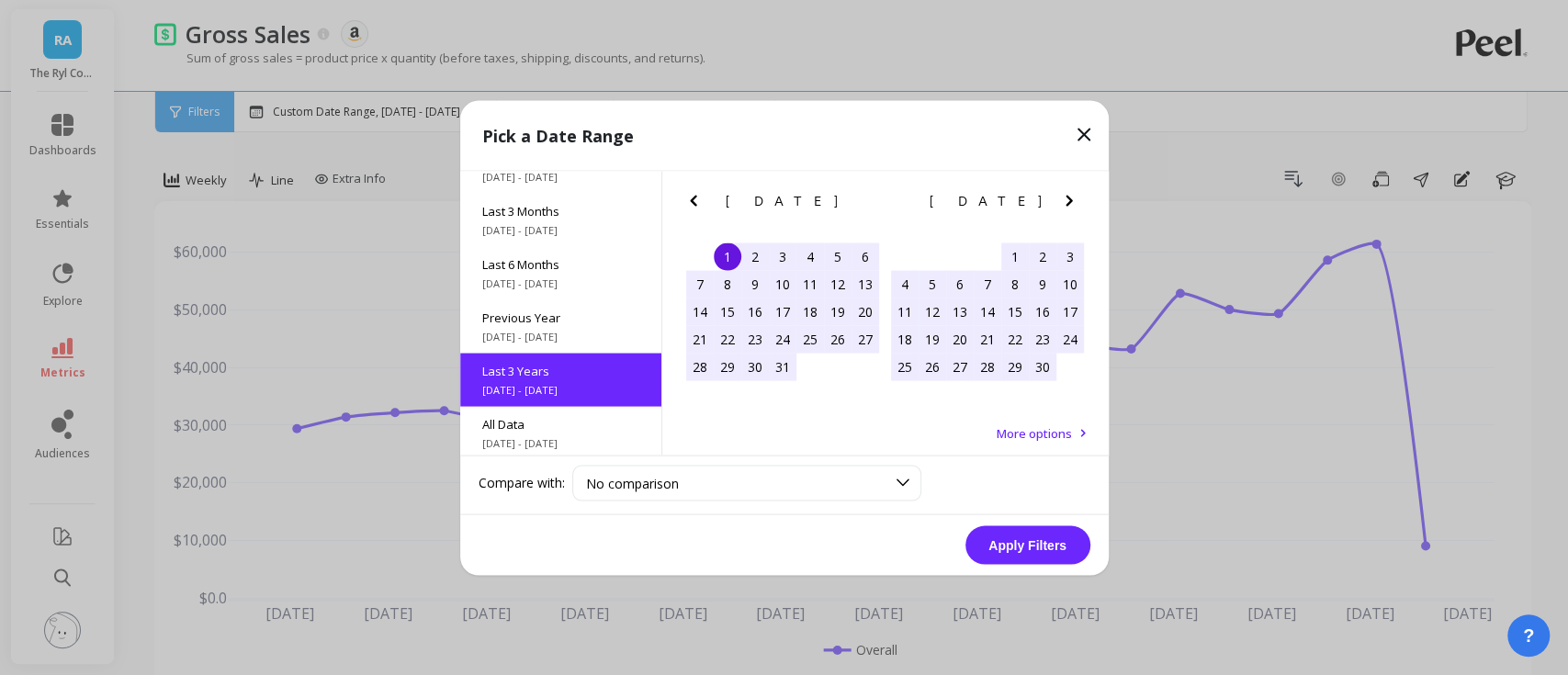 scroll, scrollTop: 249, scrollLeft: 0, axis: vertical 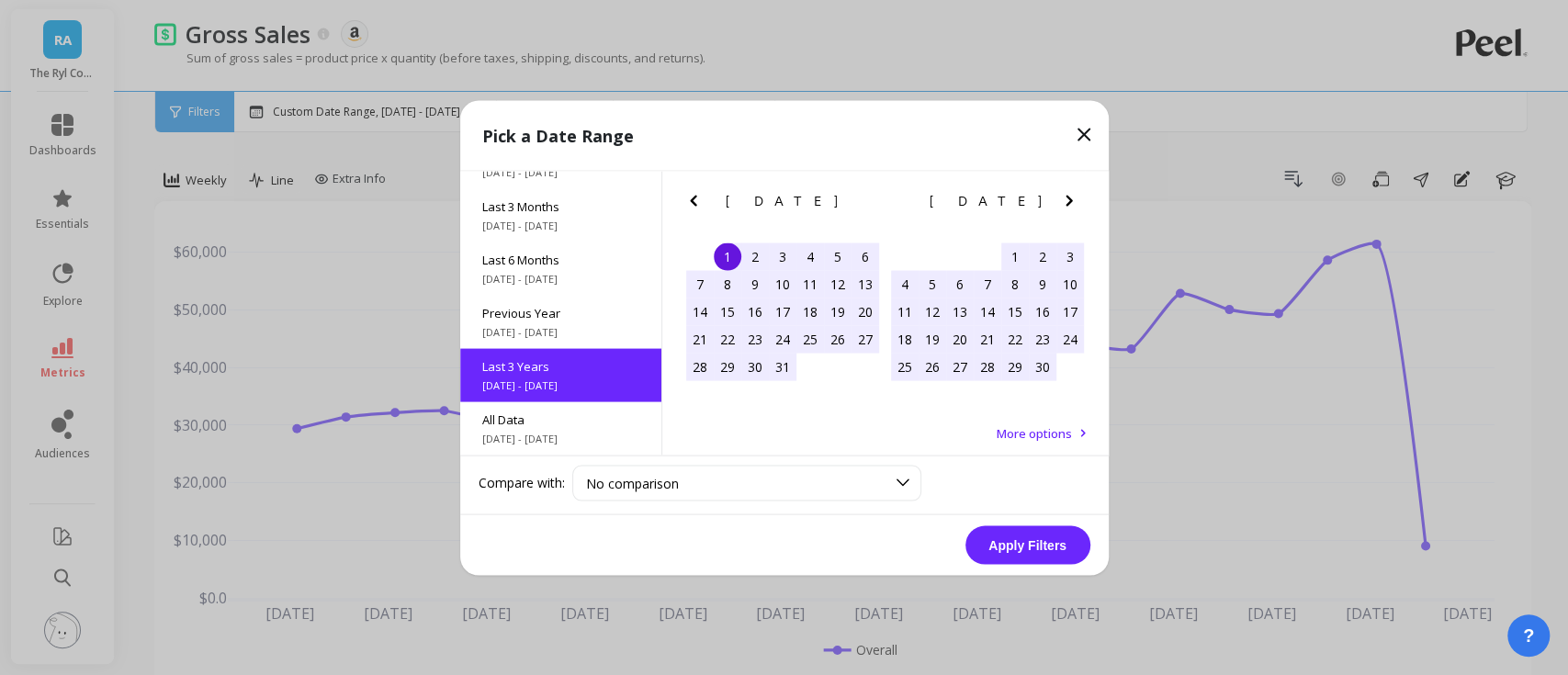 click on "Apply Filters" at bounding box center (1028, 545) 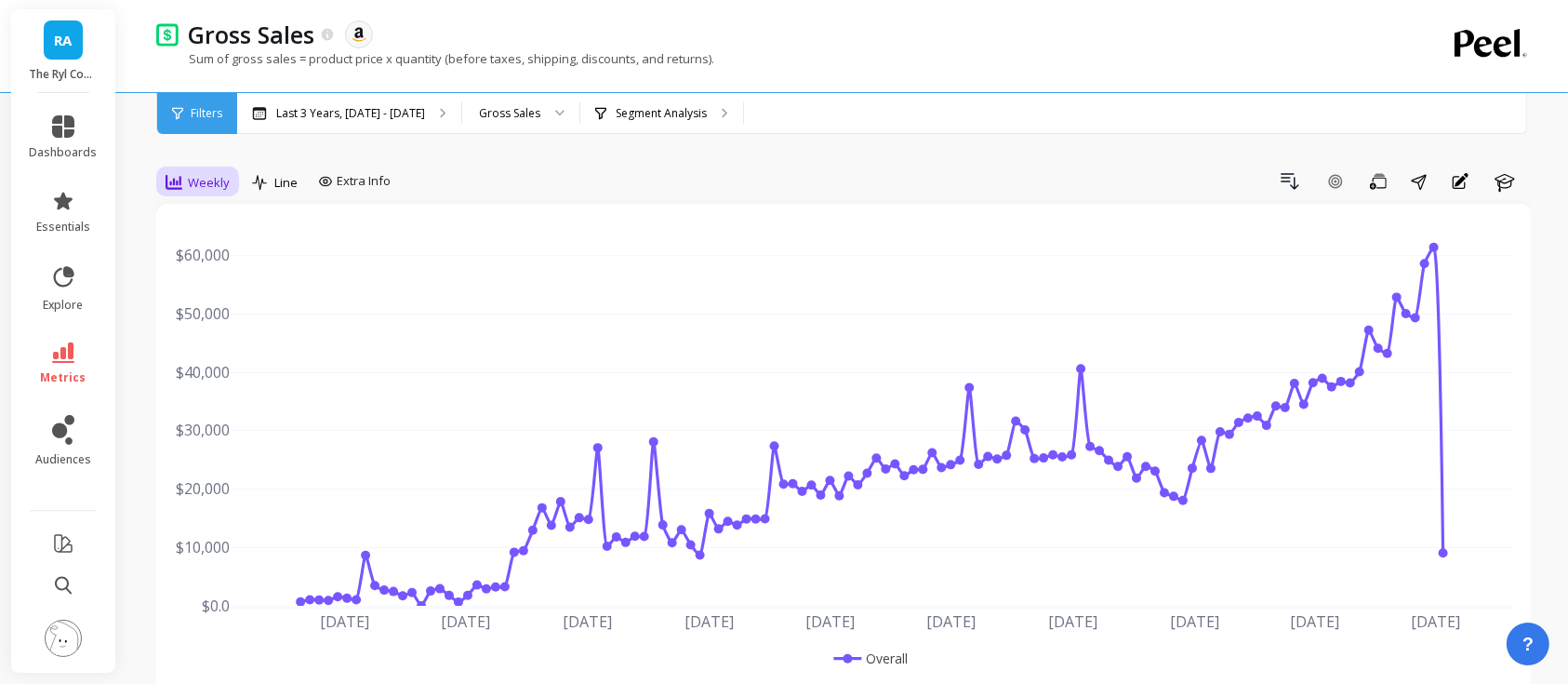 click on "Weekly" at bounding box center (197, 182) 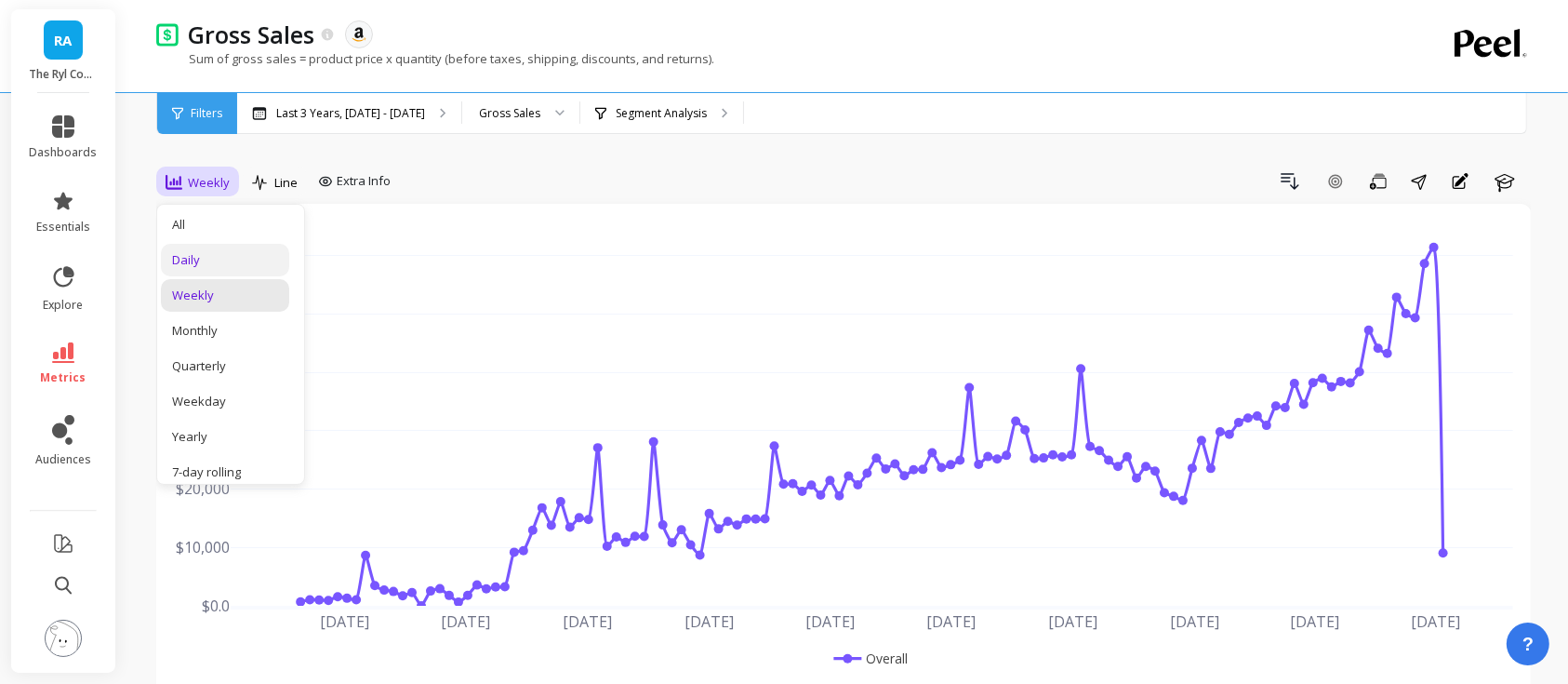 click on "Daily" at bounding box center [225, 260] 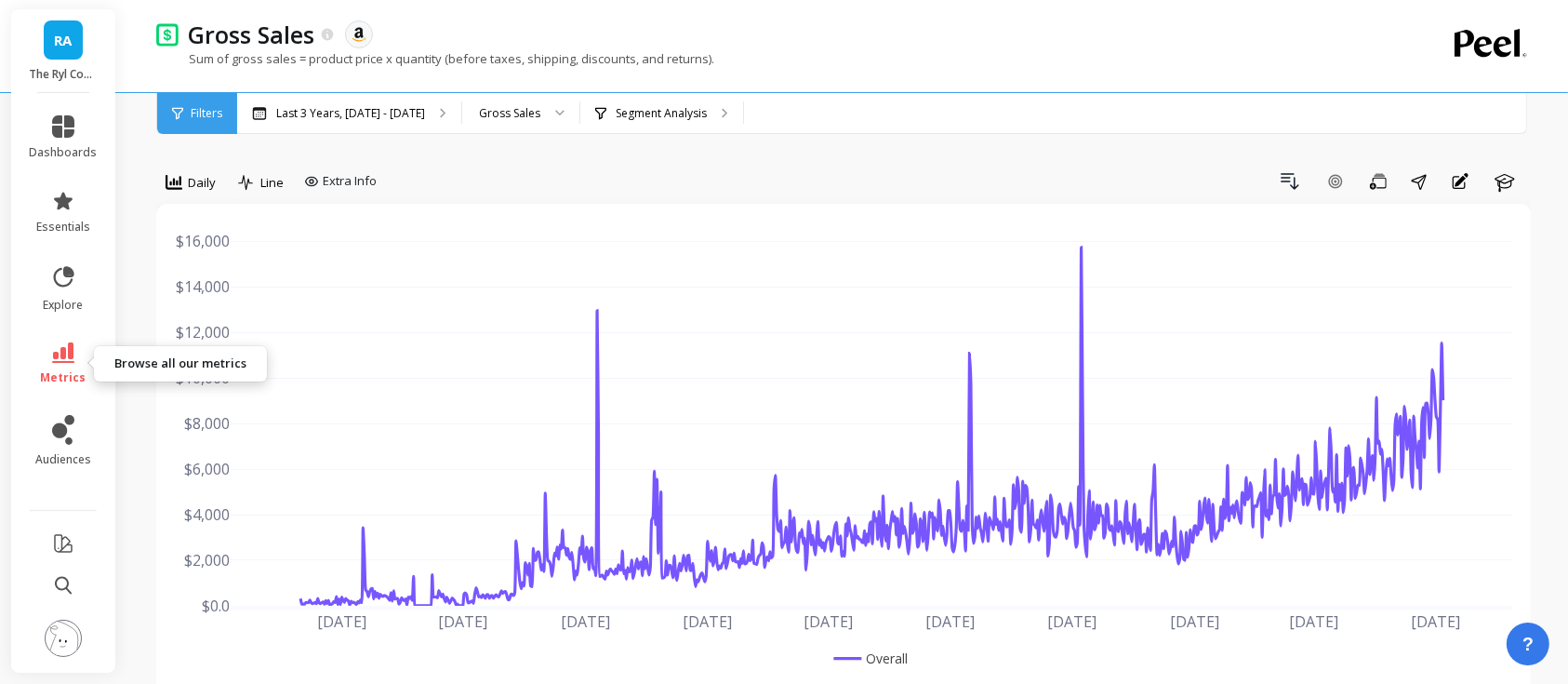 click on "metrics" at bounding box center [63, 364] 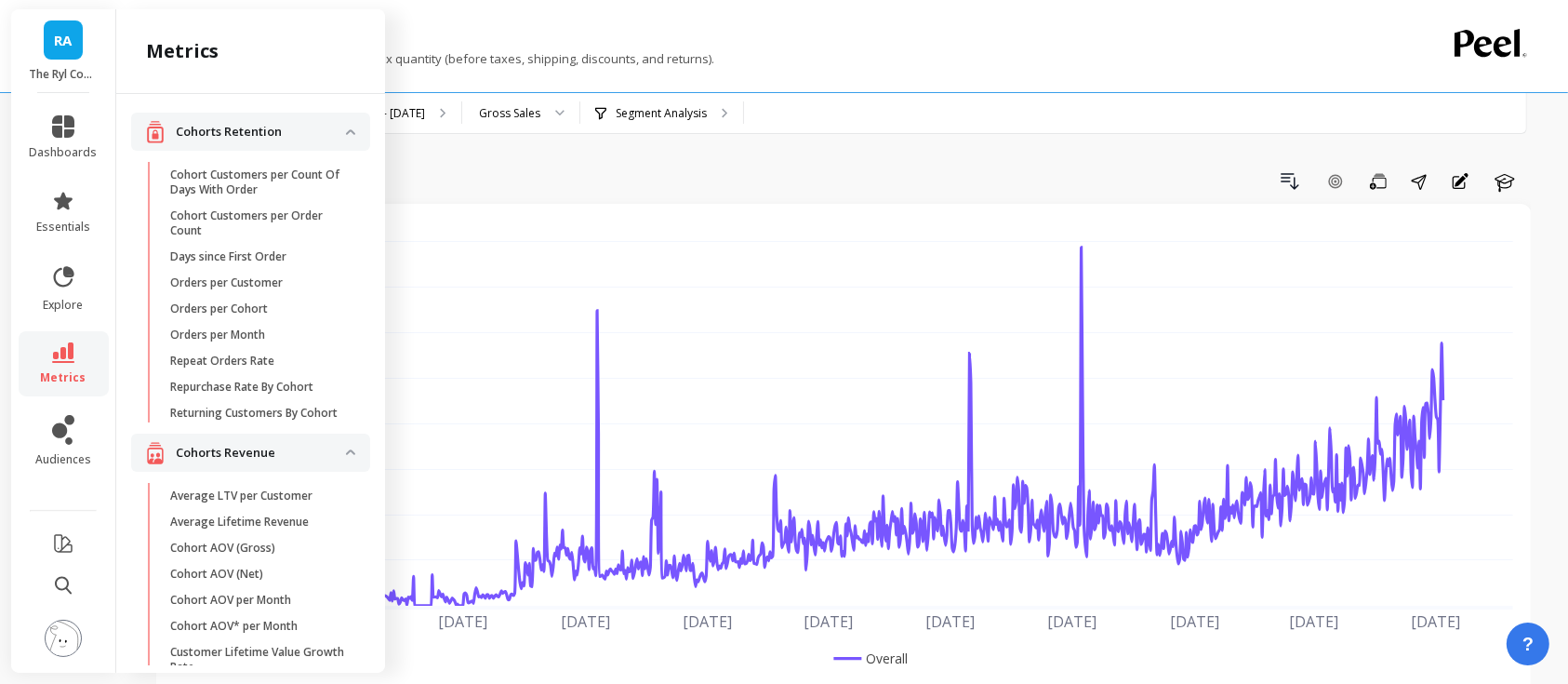 scroll, scrollTop: 1949, scrollLeft: 0, axis: vertical 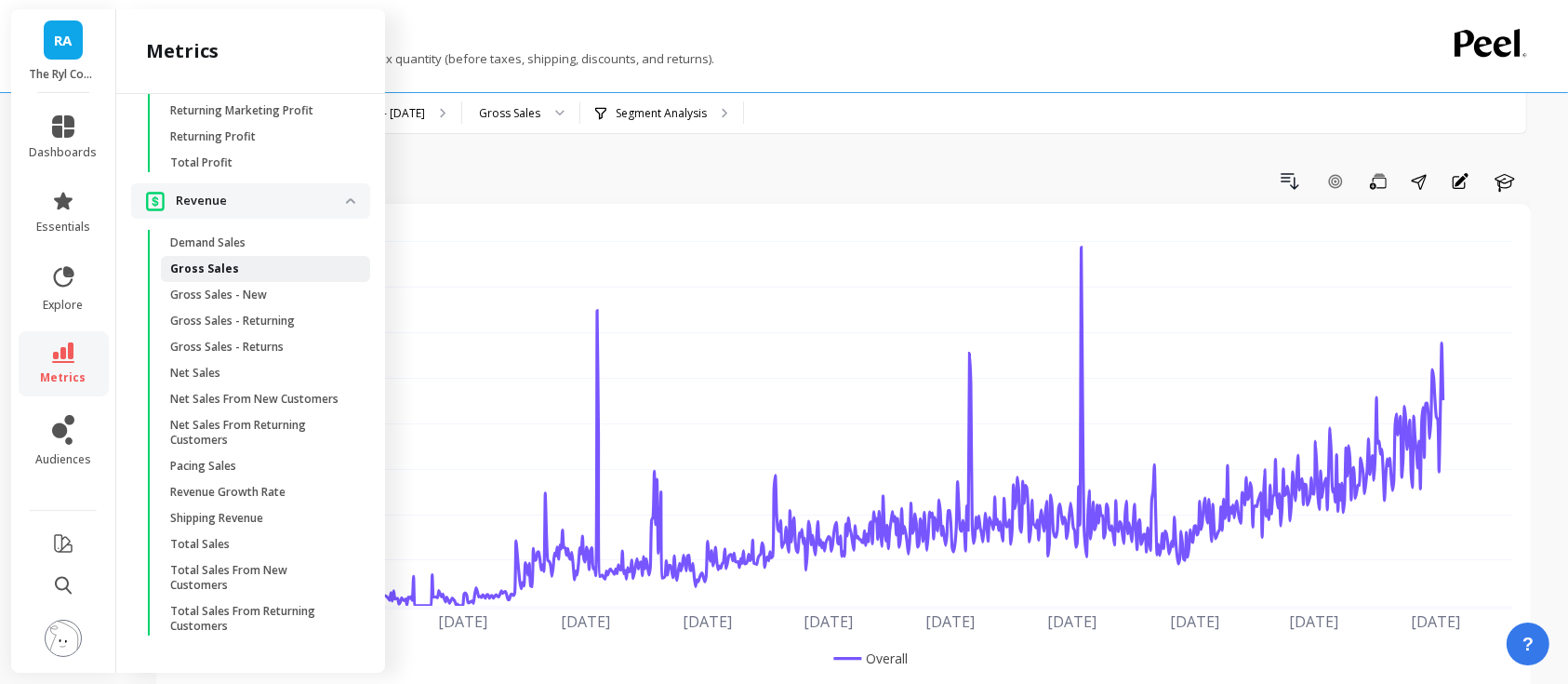 click on "Gross Sales" at bounding box center (205, 269) 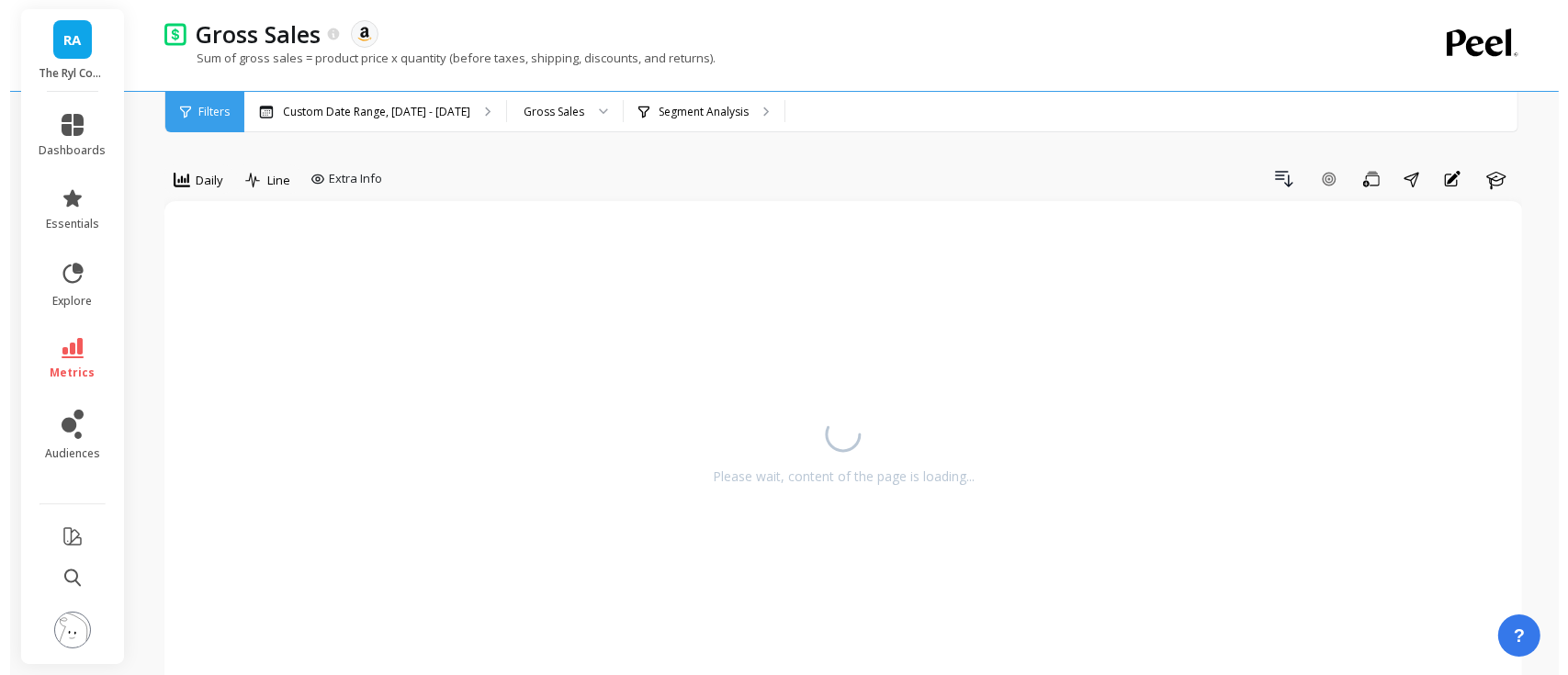 scroll, scrollTop: 0, scrollLeft: 0, axis: both 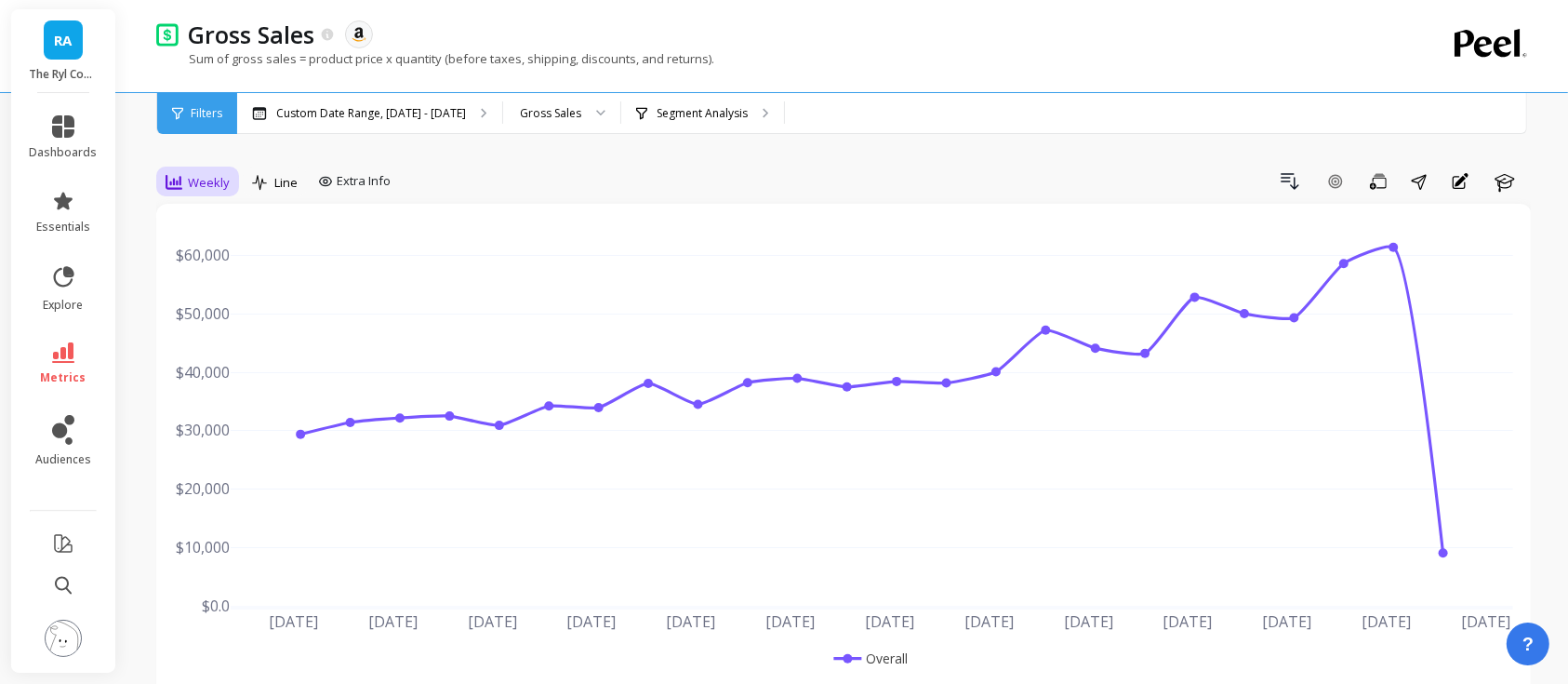 click on "Weekly" at bounding box center (208, 182) 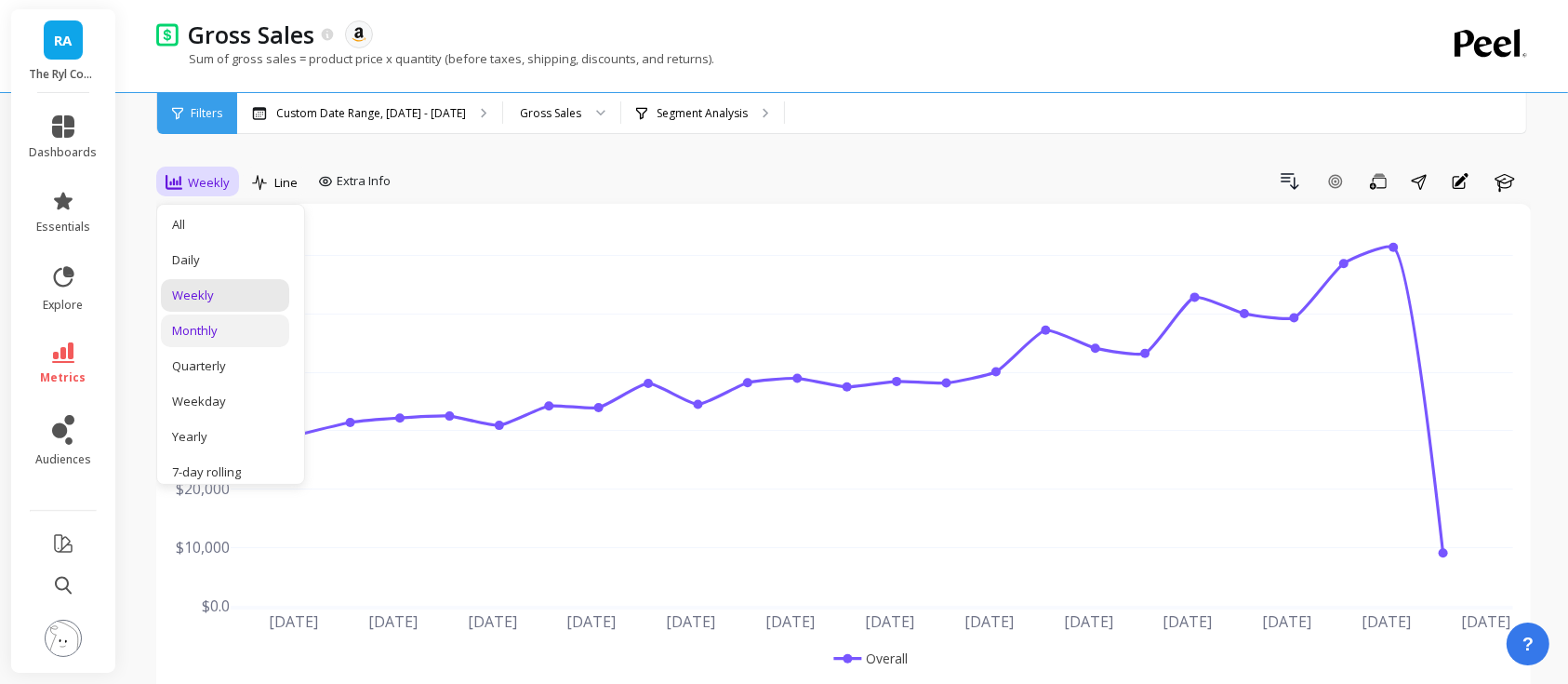 click on "Monthly" at bounding box center [225, 330] 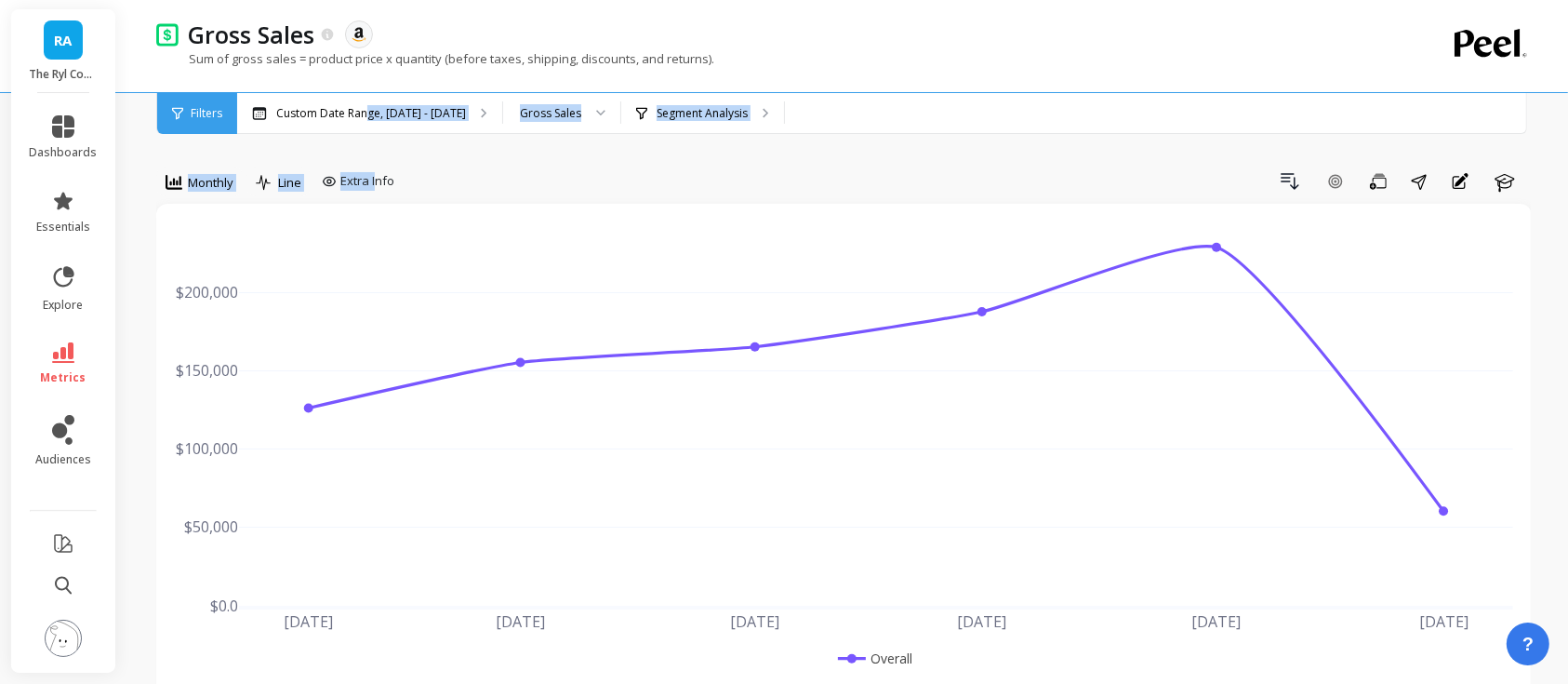 drag, startPoint x: 375, startPoint y: 145, endPoint x: 192, endPoint y: 342, distance: 268.8829 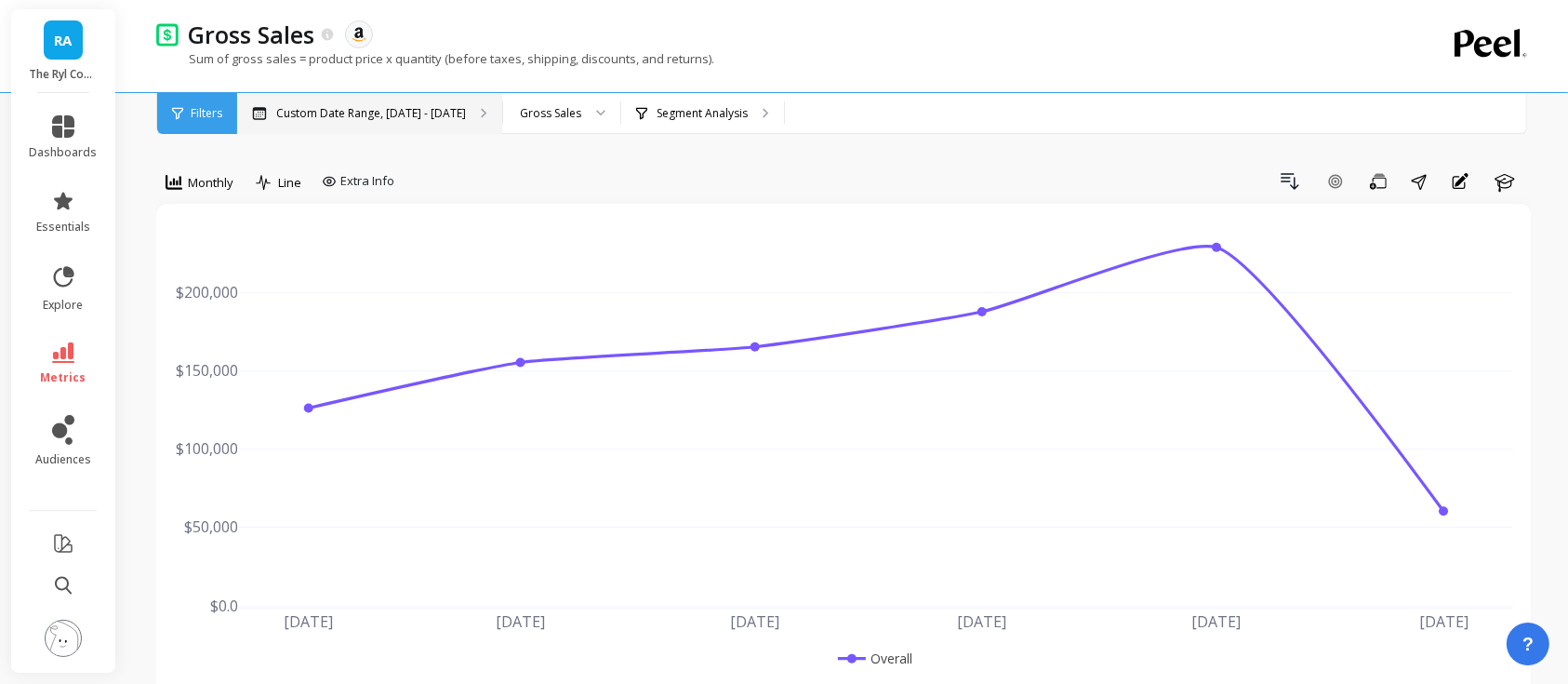 click on "Custom Date Range,  [DATE] - [DATE]" at bounding box center (369, 114) 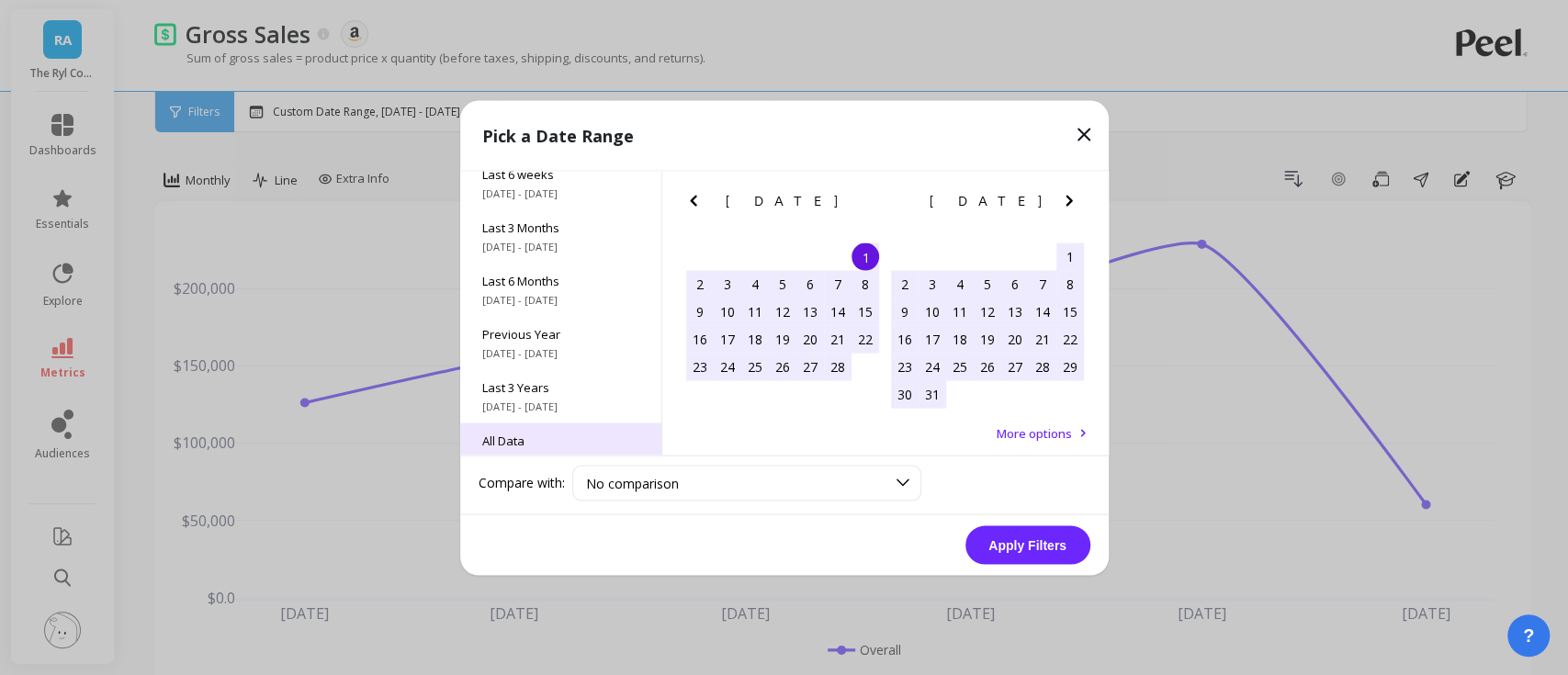 scroll, scrollTop: 249, scrollLeft: 0, axis: vertical 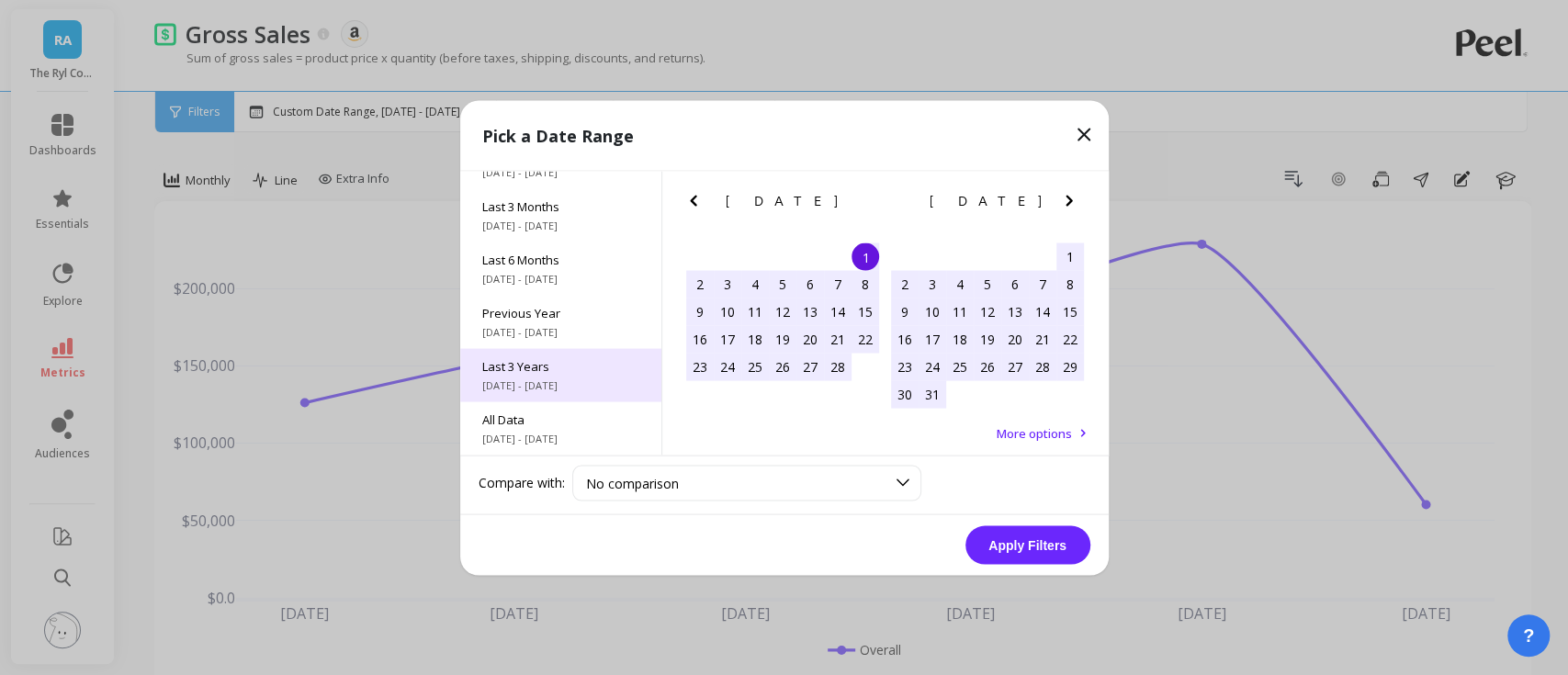 click on "Last 3 Years 8/1/2022 - 7/31/2025" at bounding box center [560, 375] 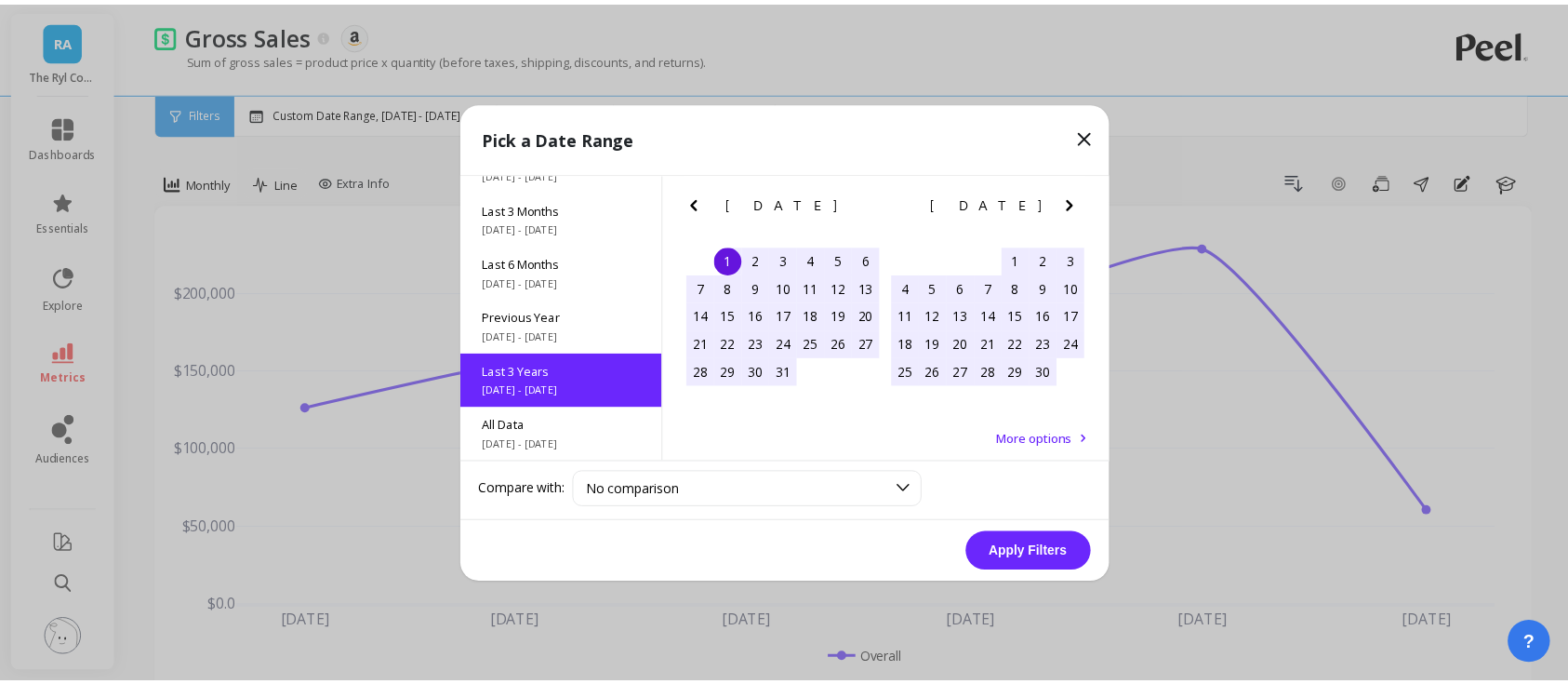 scroll, scrollTop: 0, scrollLeft: 0, axis: both 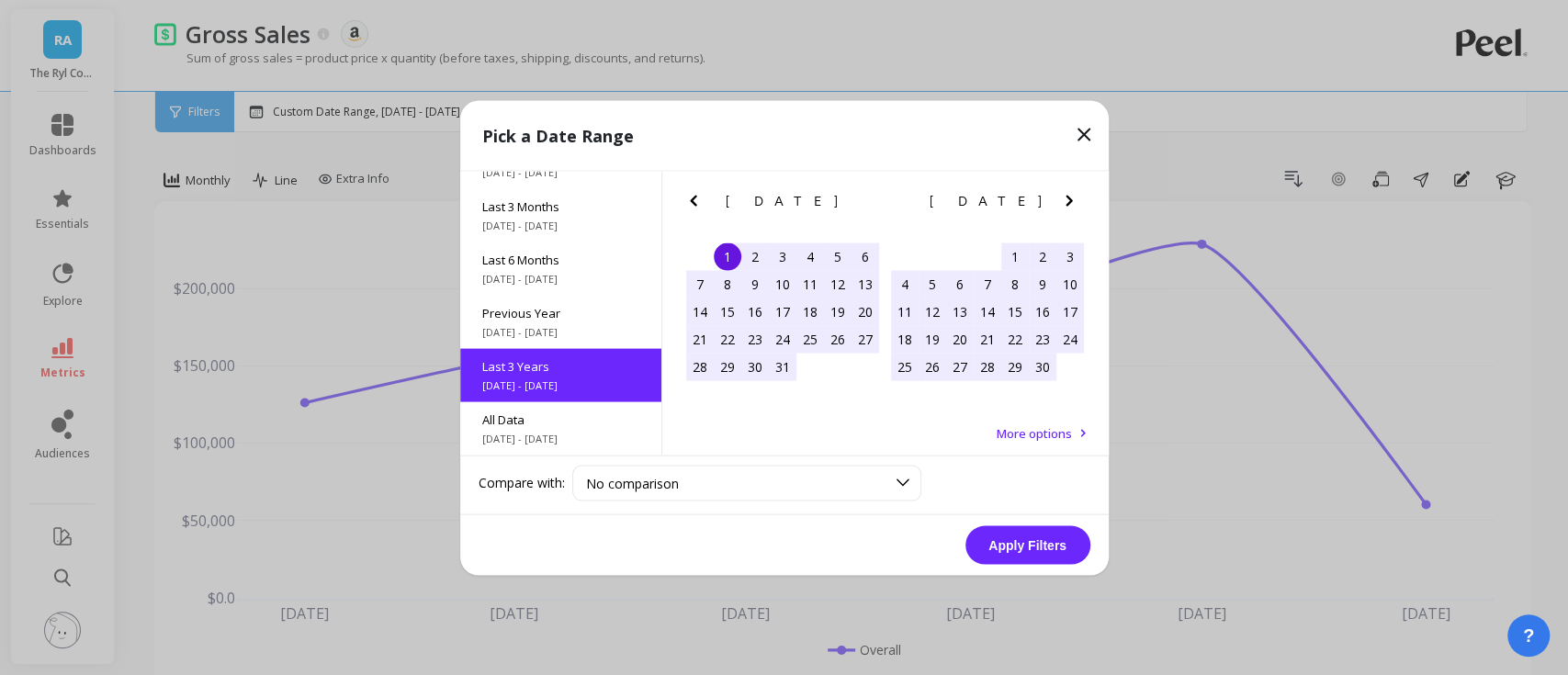 click on "Apply Filters" at bounding box center (1028, 545) 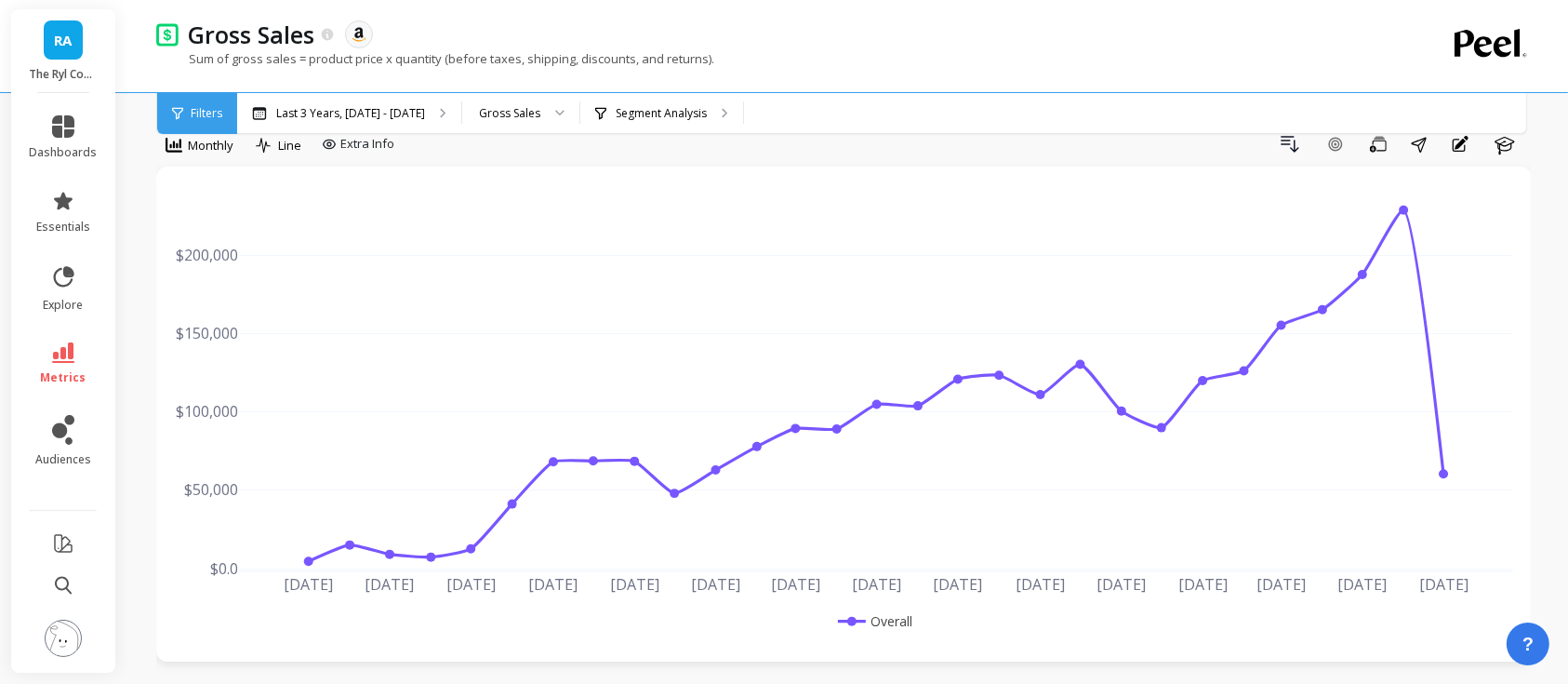 scroll, scrollTop: 0, scrollLeft: 0, axis: both 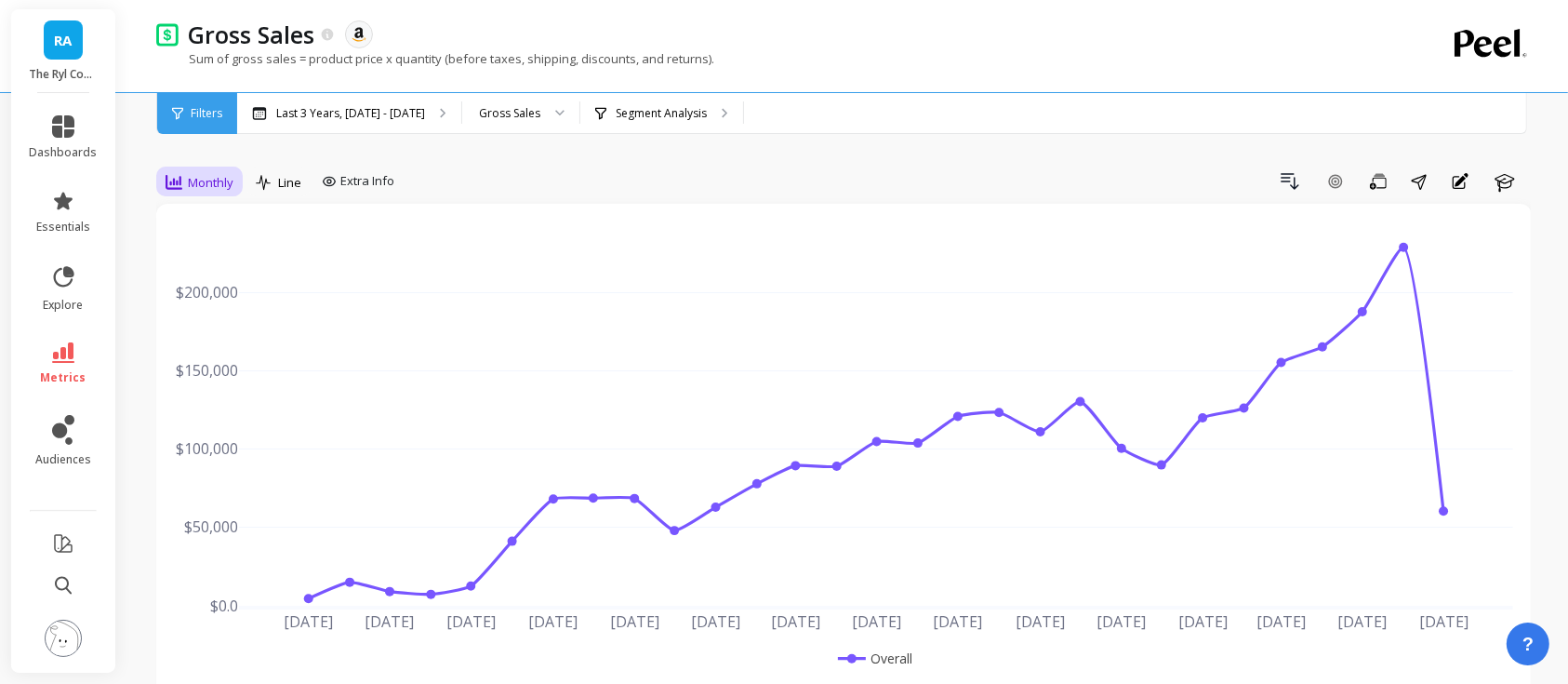 click on "Monthly" at bounding box center (210, 182) 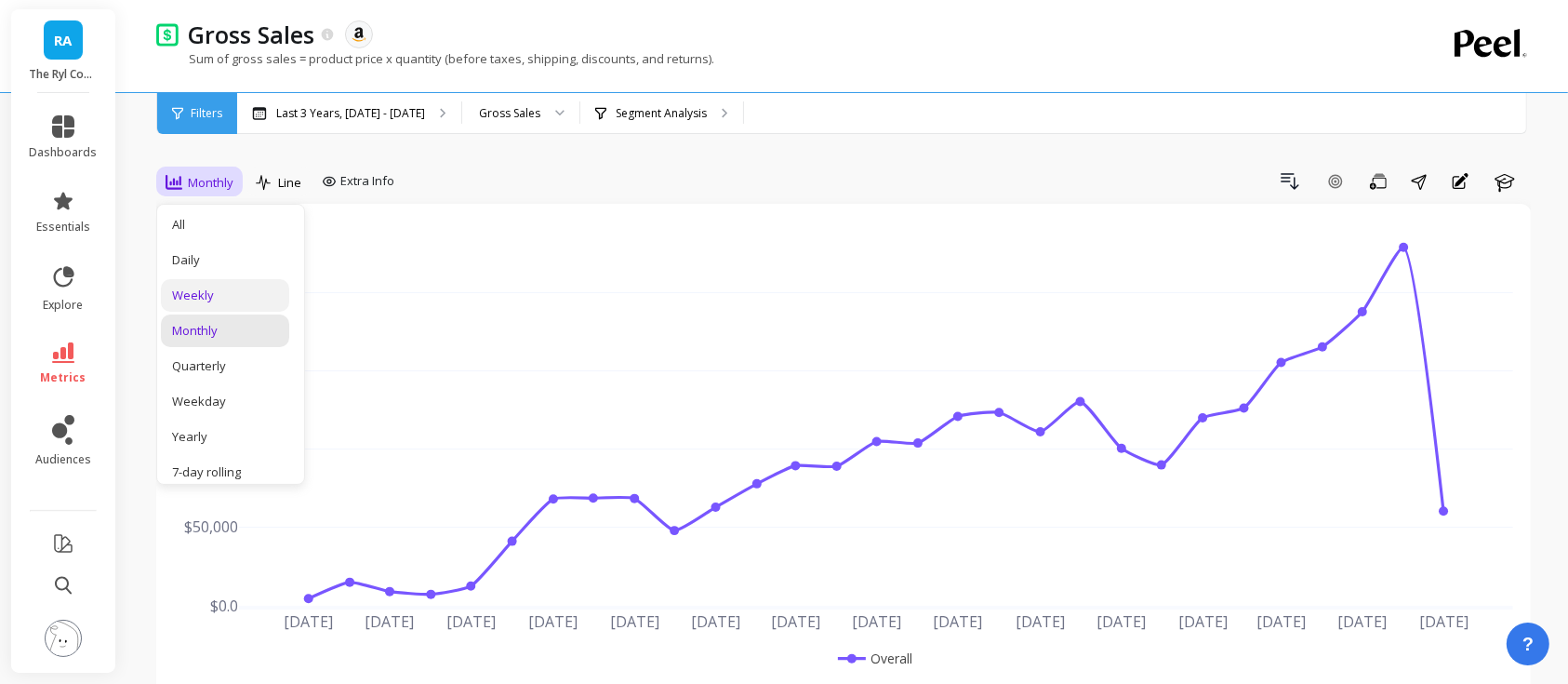 click on "Weekly" at bounding box center (225, 295) 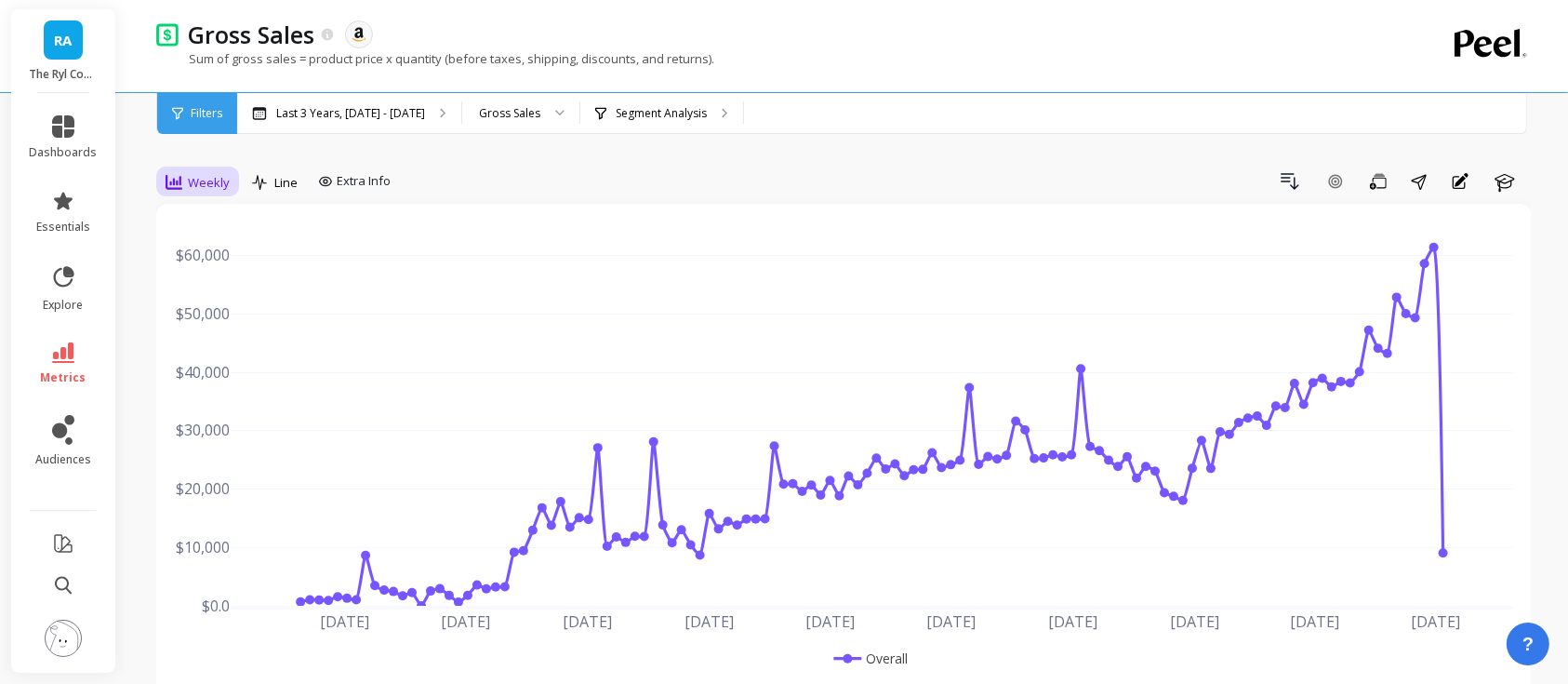 click on "Weekly" at bounding box center [208, 182] 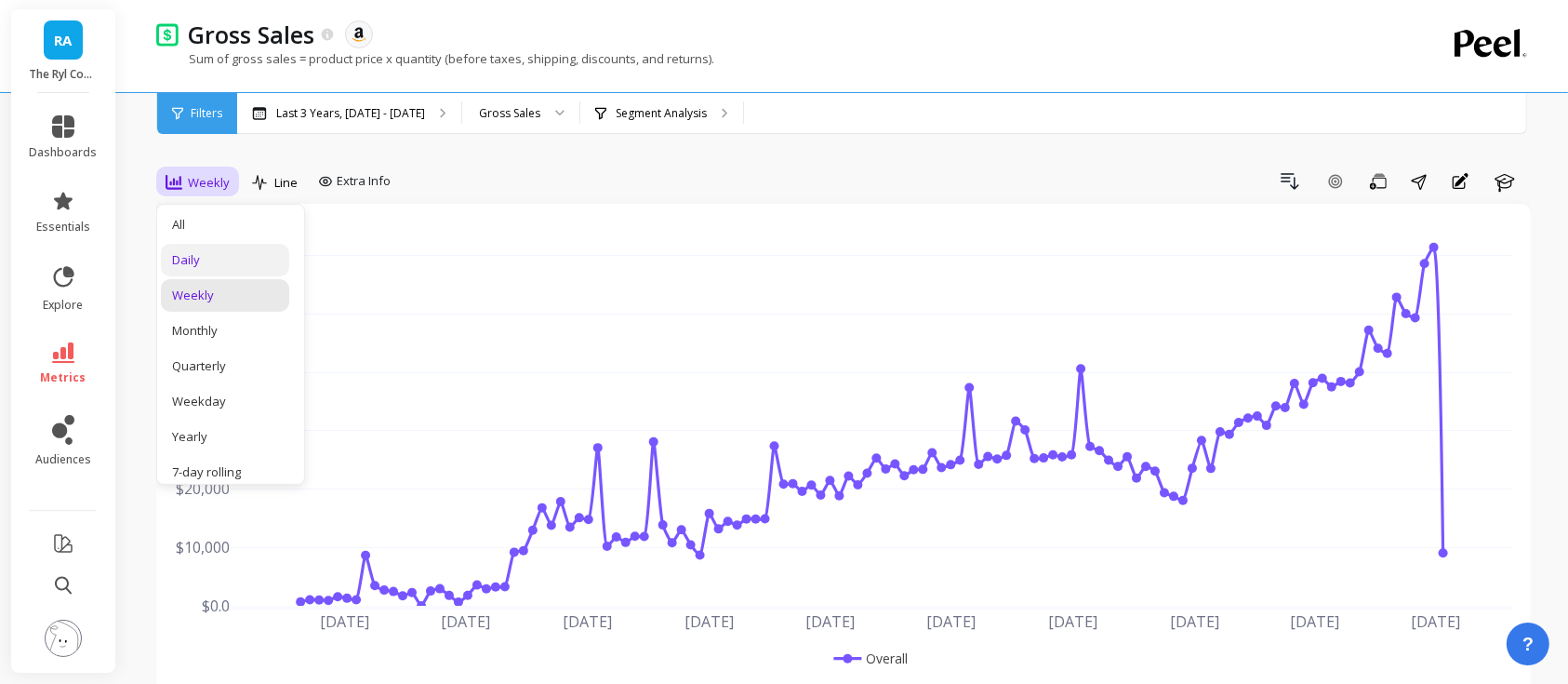 click on "Daily" at bounding box center (225, 260) 